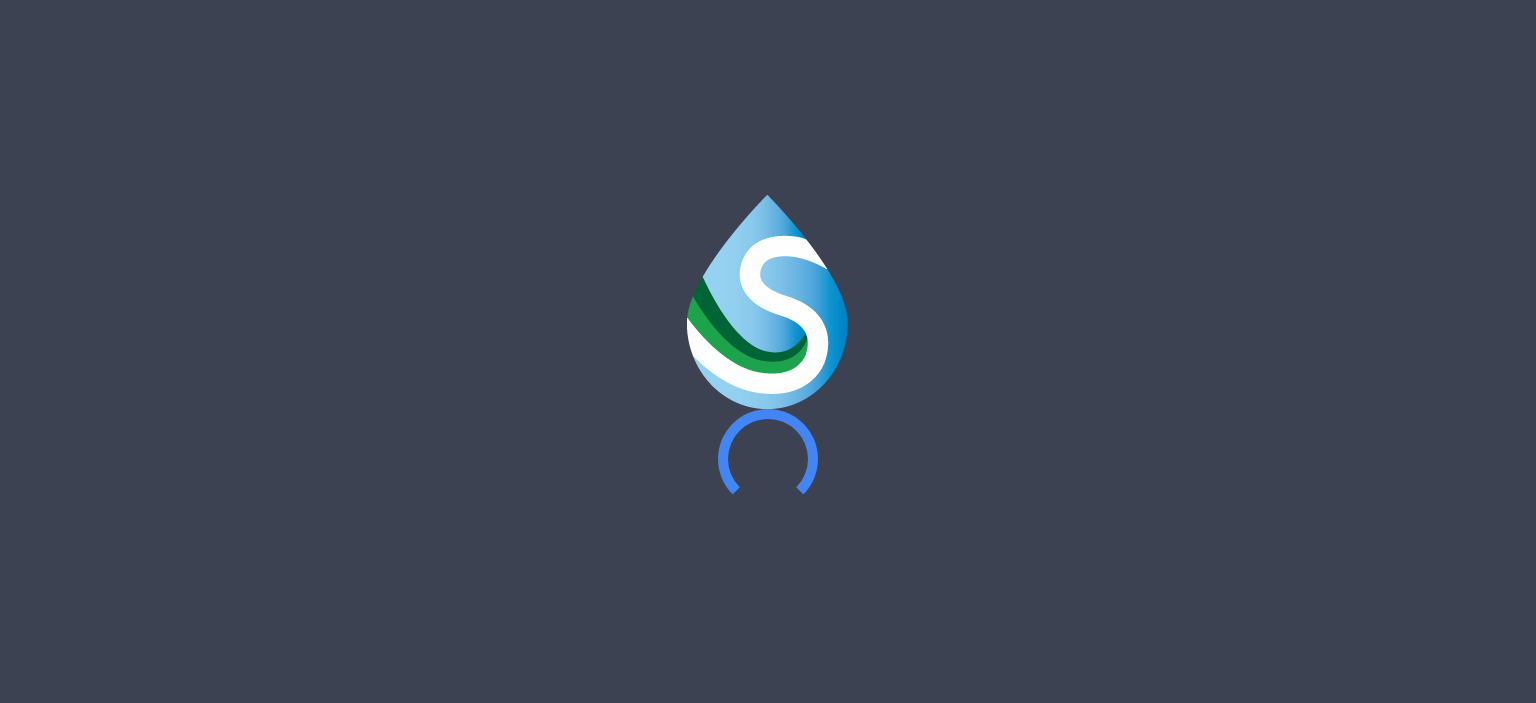 scroll, scrollTop: 0, scrollLeft: 0, axis: both 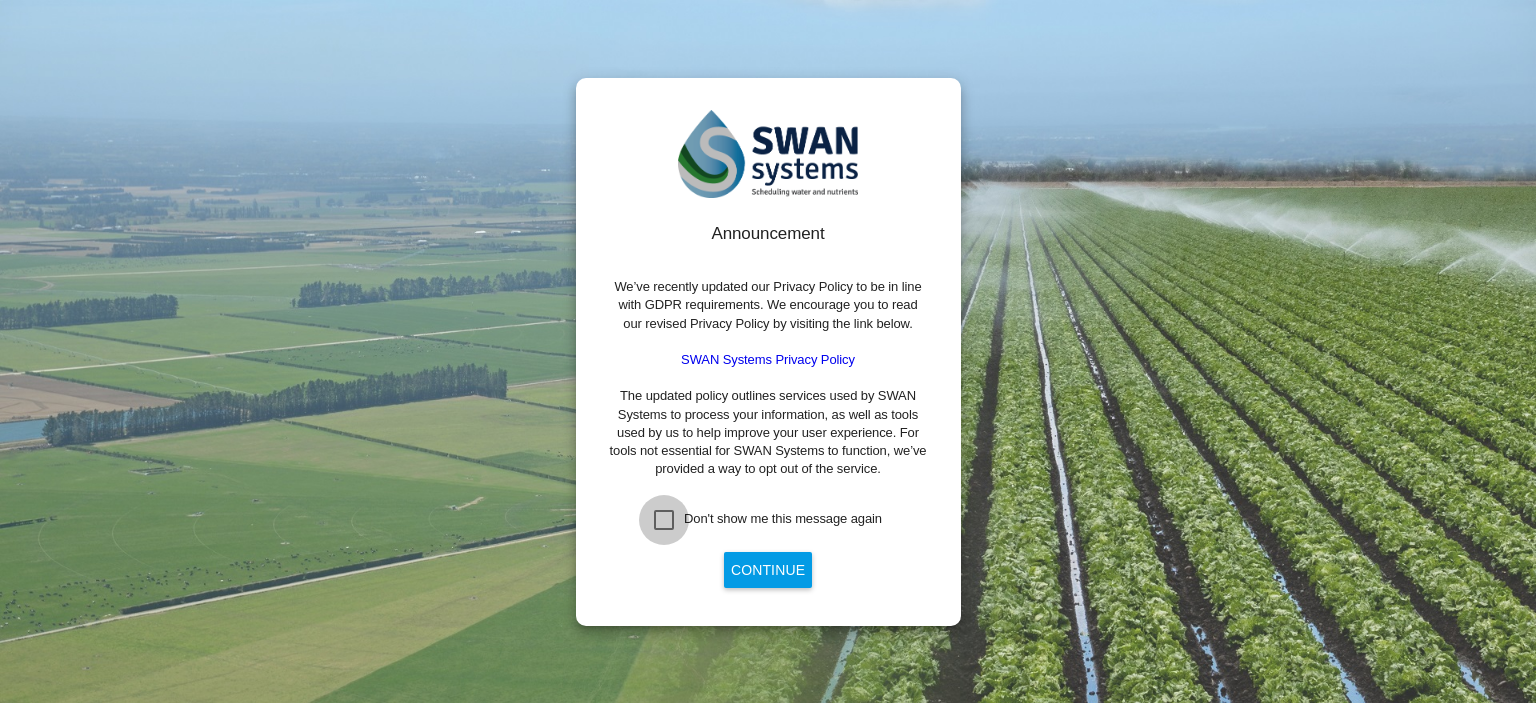 click at bounding box center (664, 520) 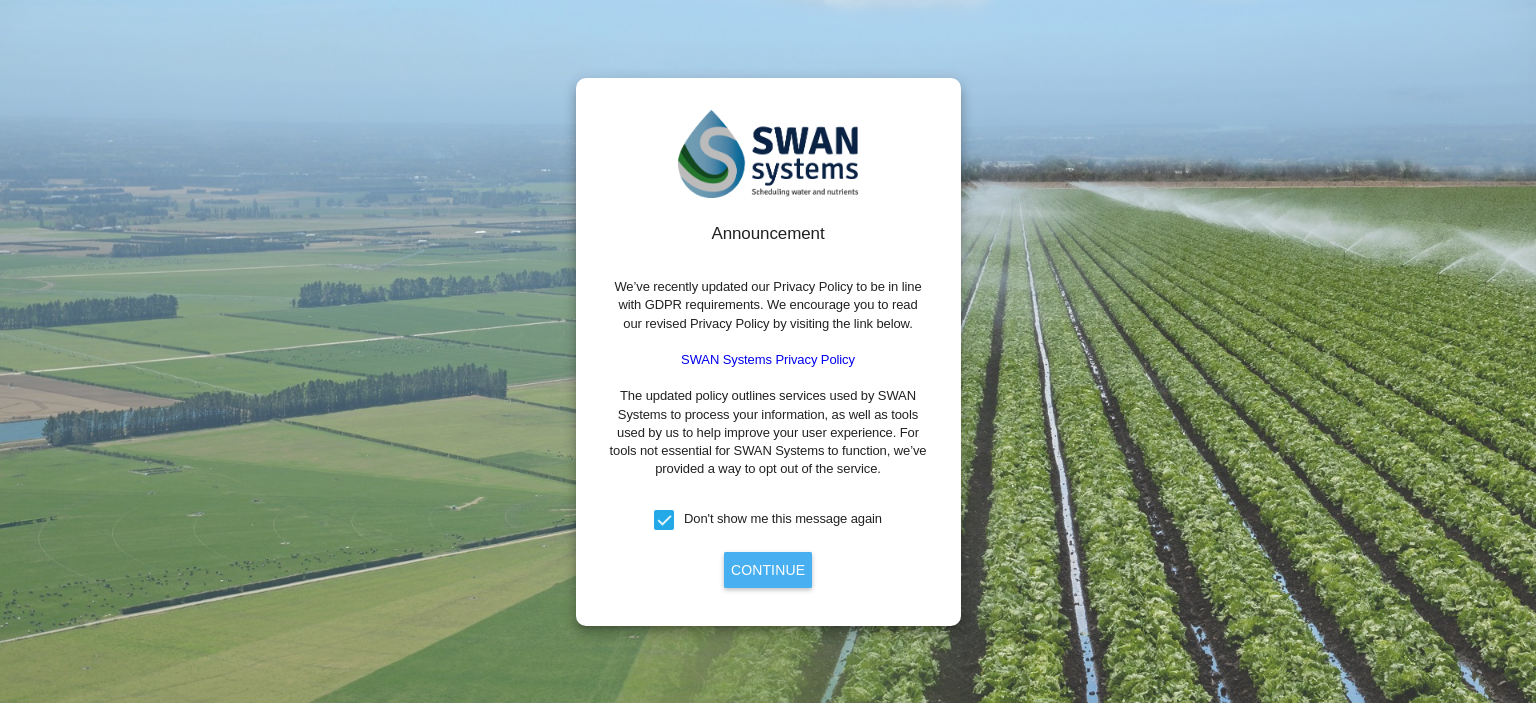 click on "Continue" at bounding box center (768, 570) 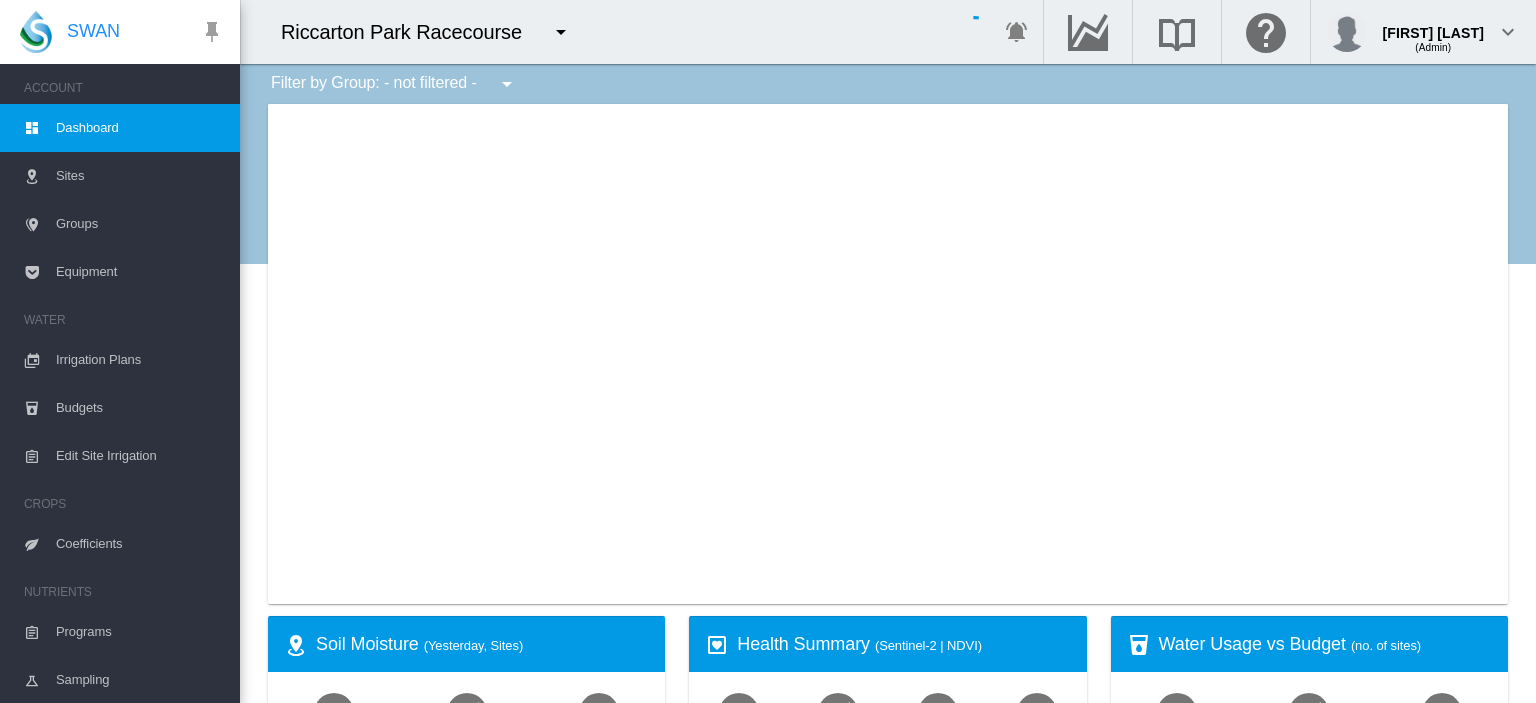 type on "**********" 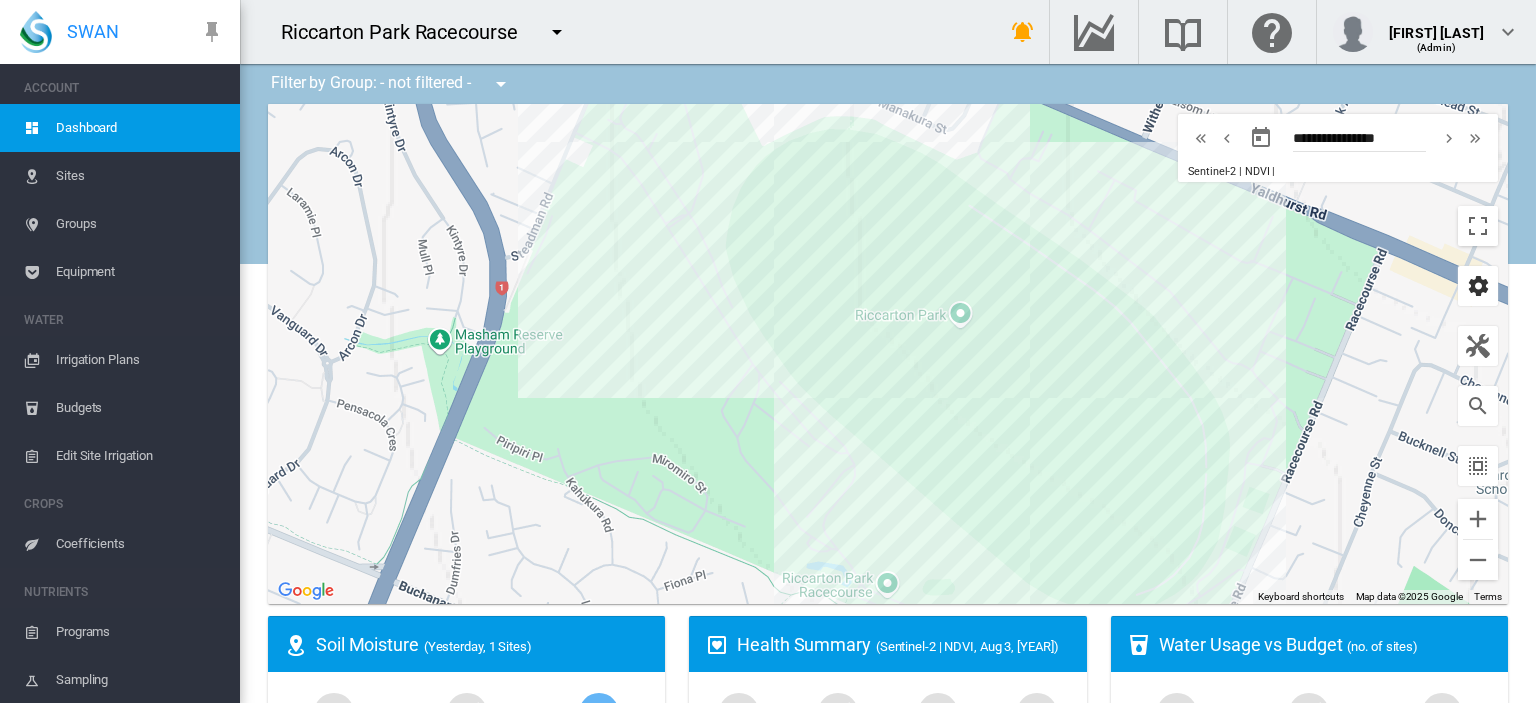 click at bounding box center (1478, 286) 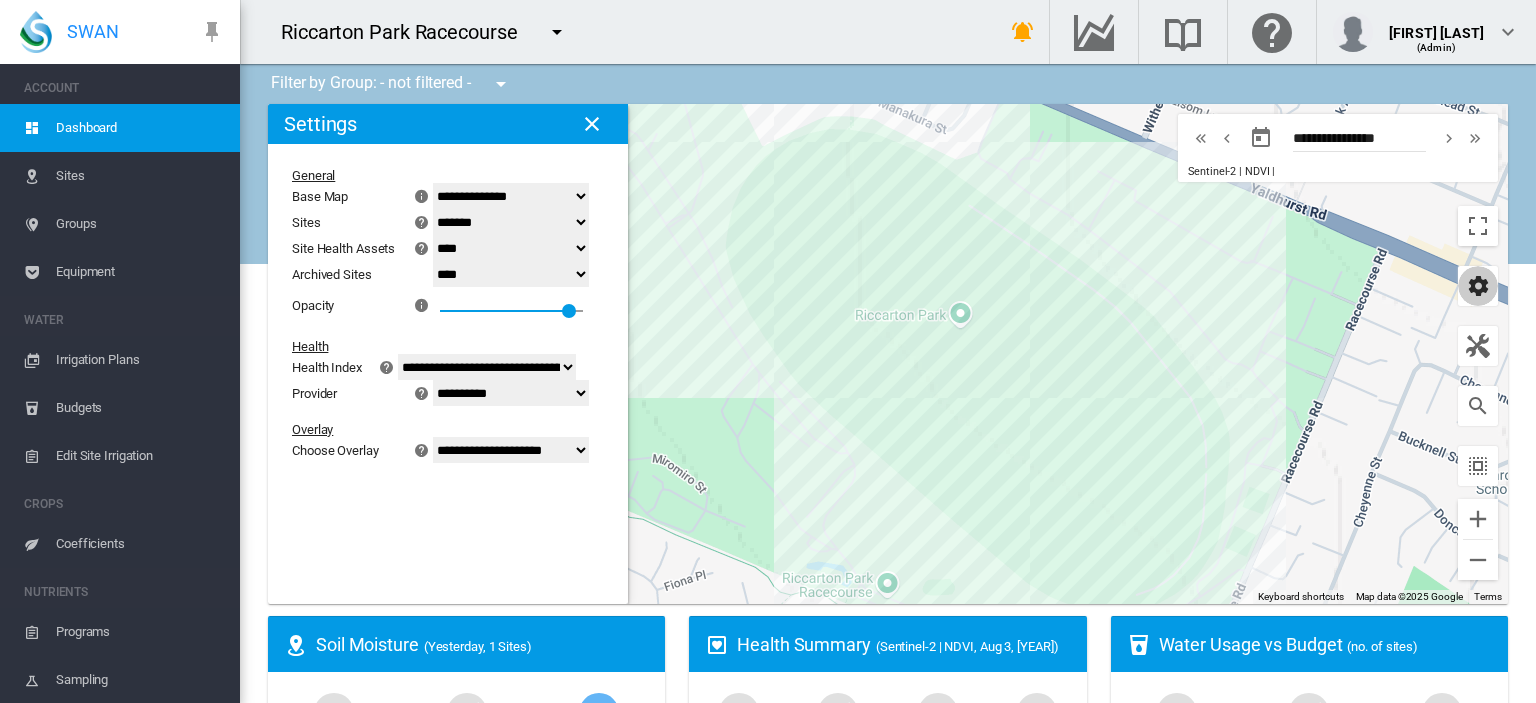 click at bounding box center (1478, 286) 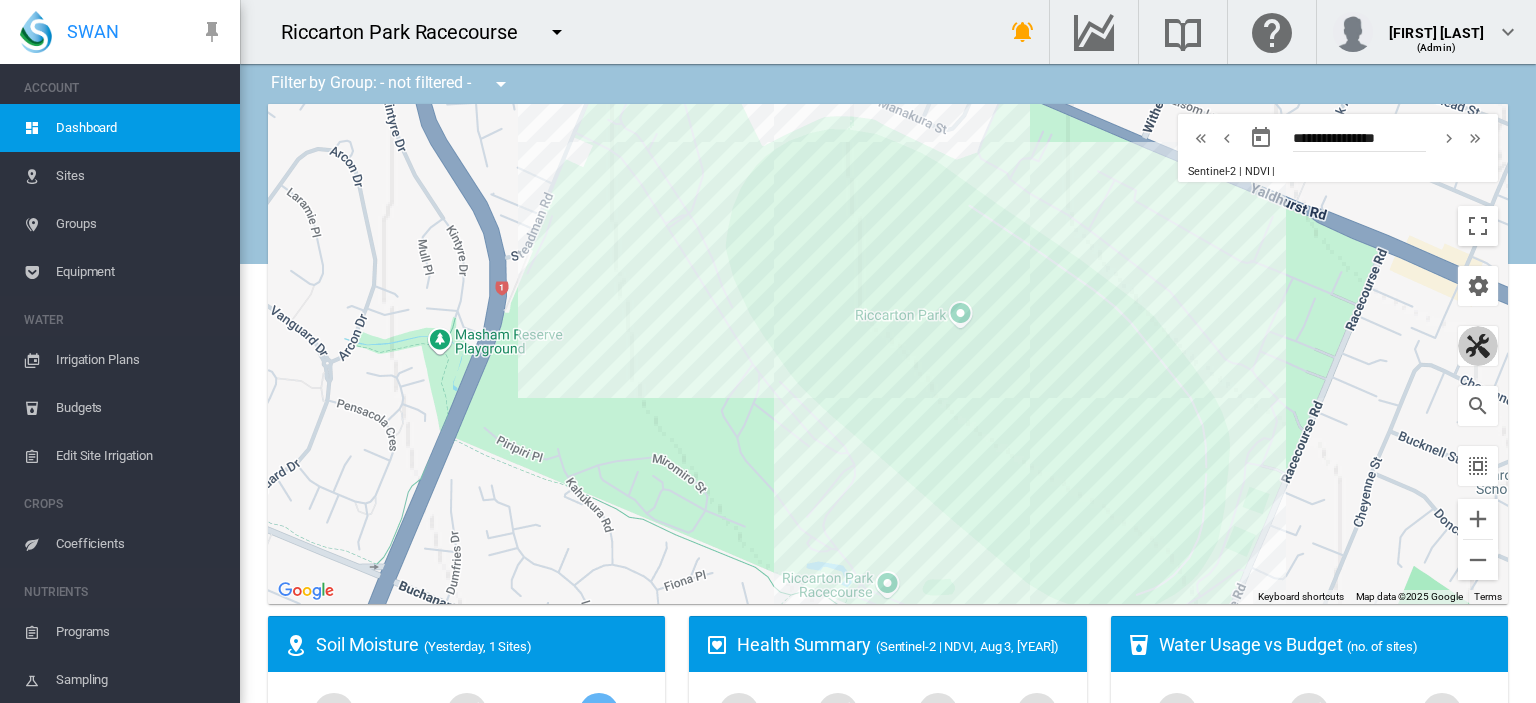 click at bounding box center [1478, 346] 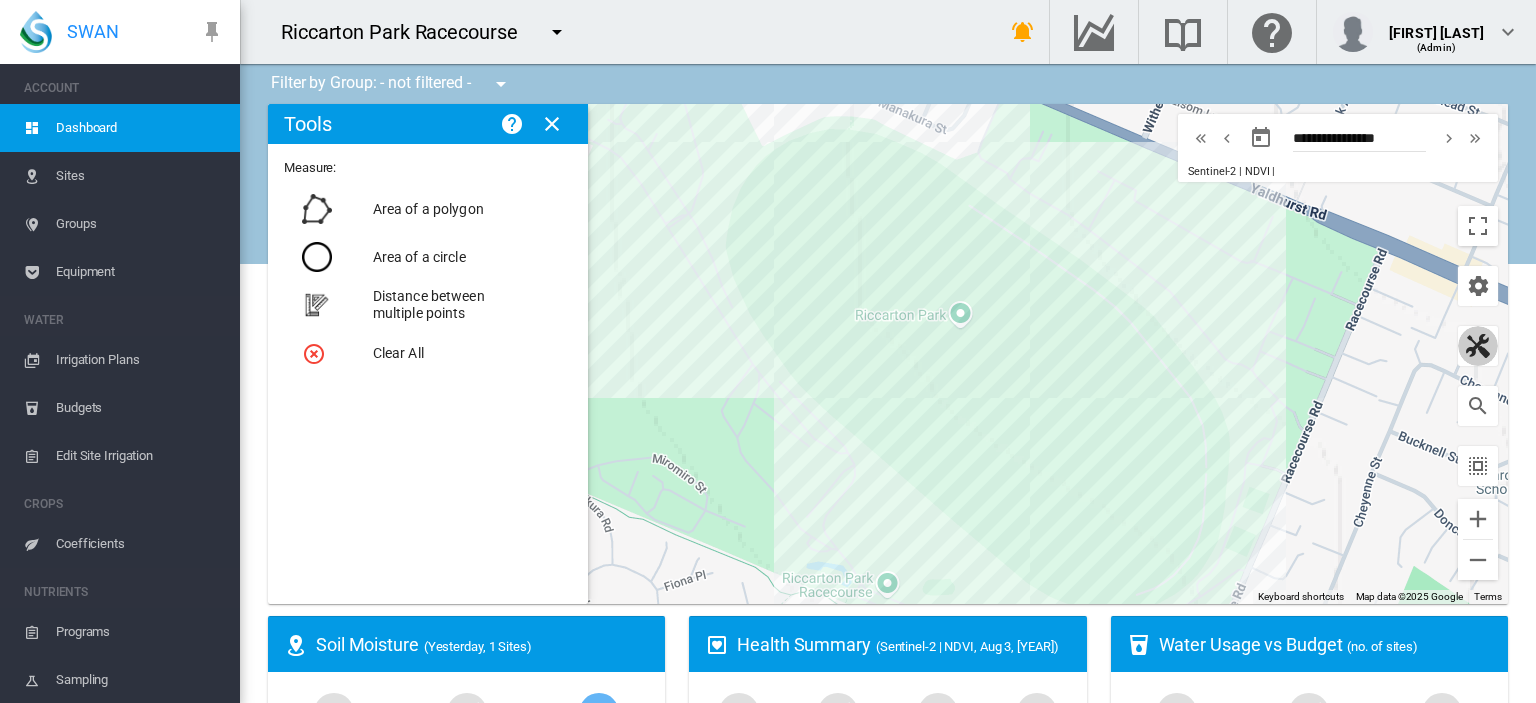 click at bounding box center [1478, 346] 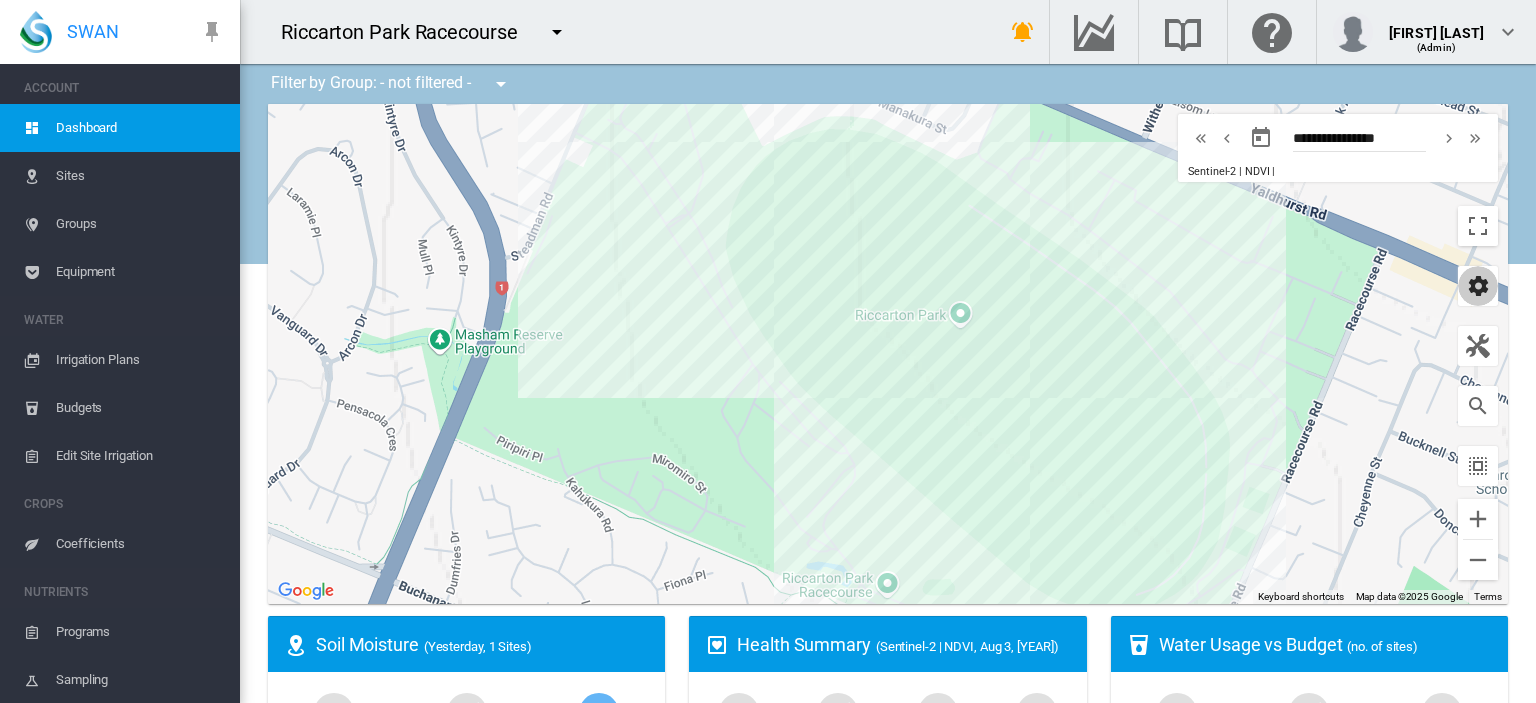 click at bounding box center [1478, 286] 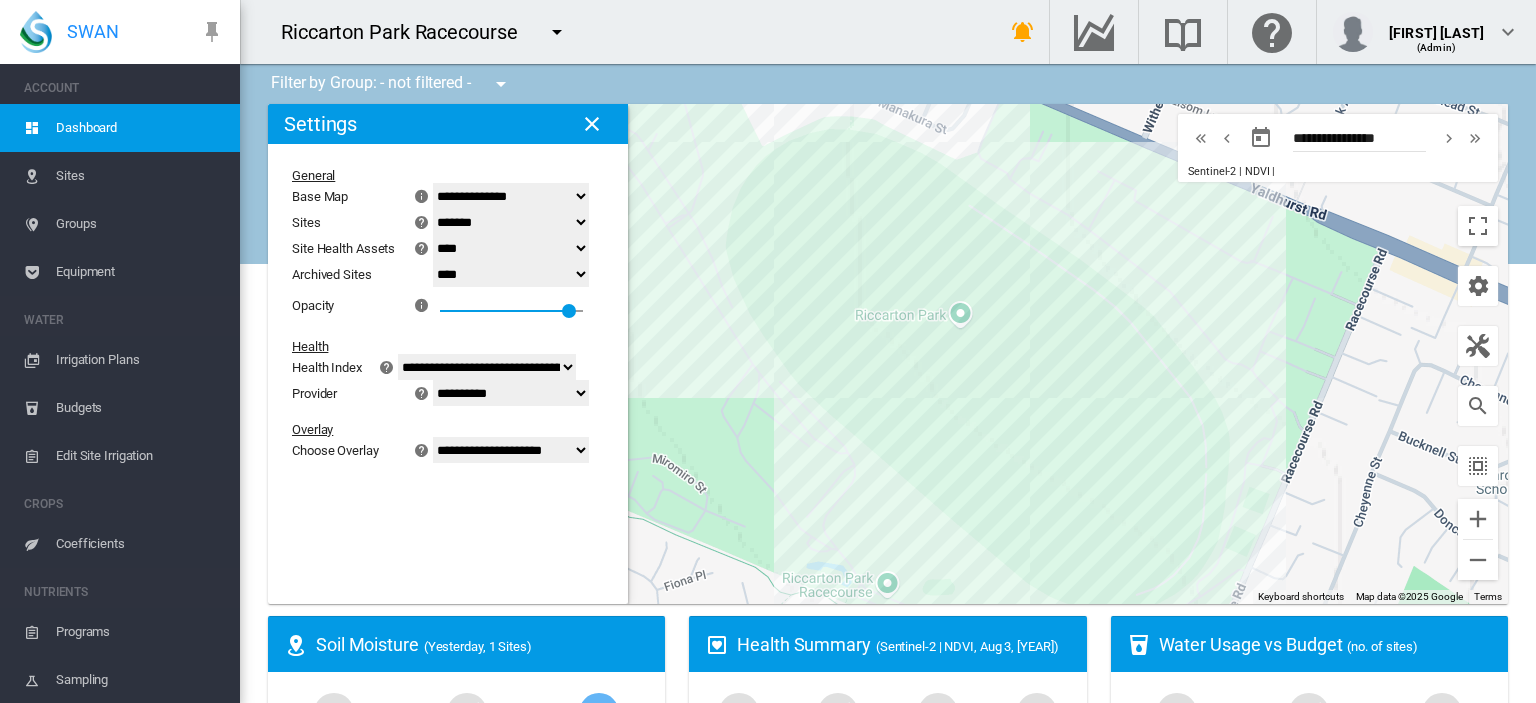 click on "**********" 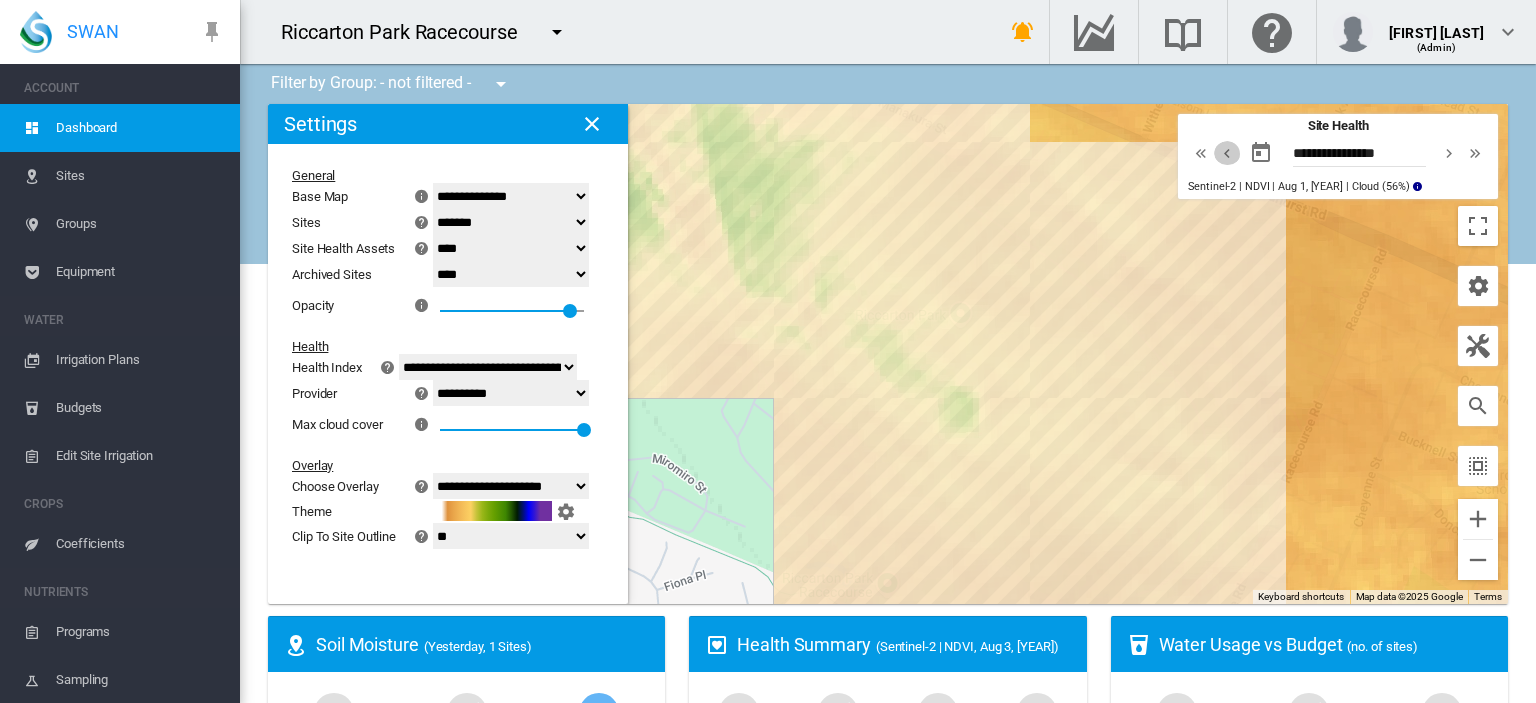 click at bounding box center (1227, 153) 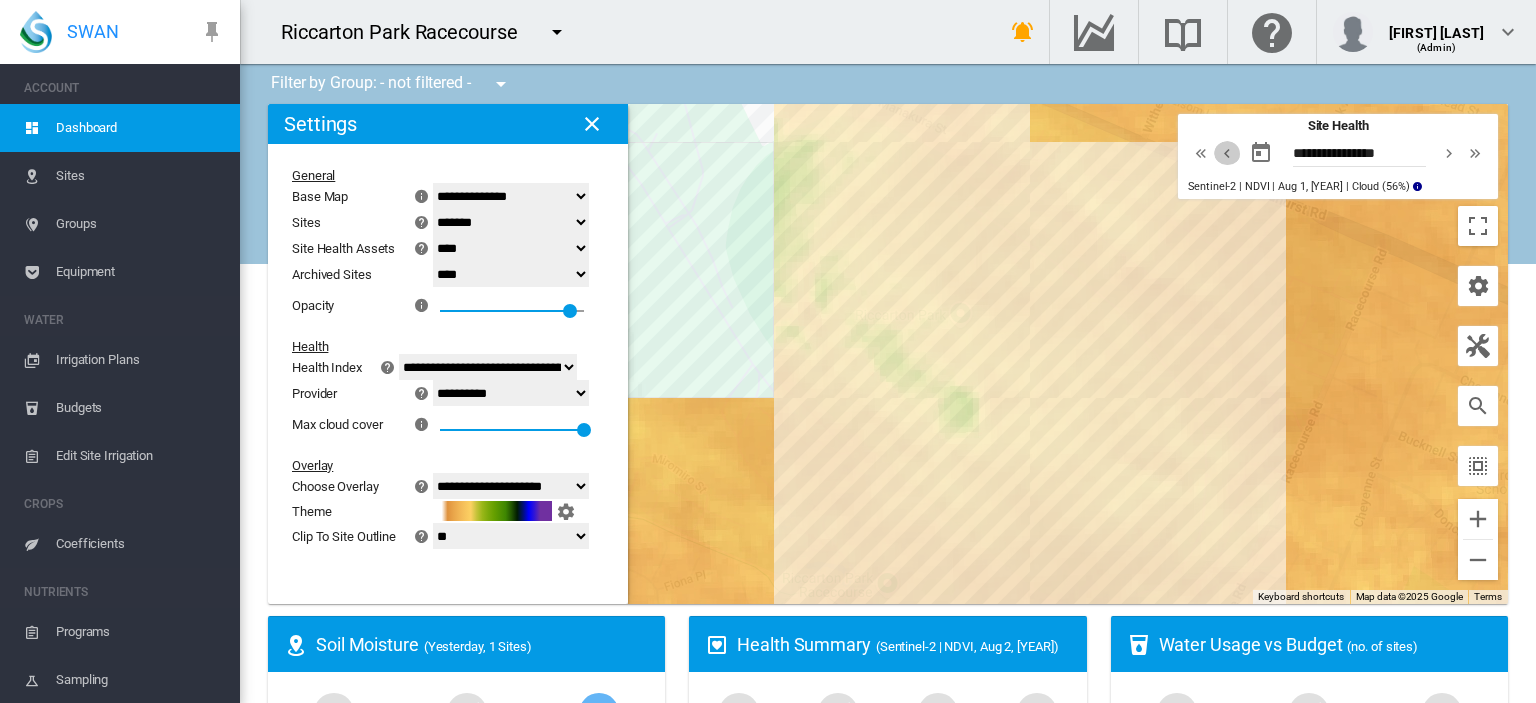 click at bounding box center (1227, 153) 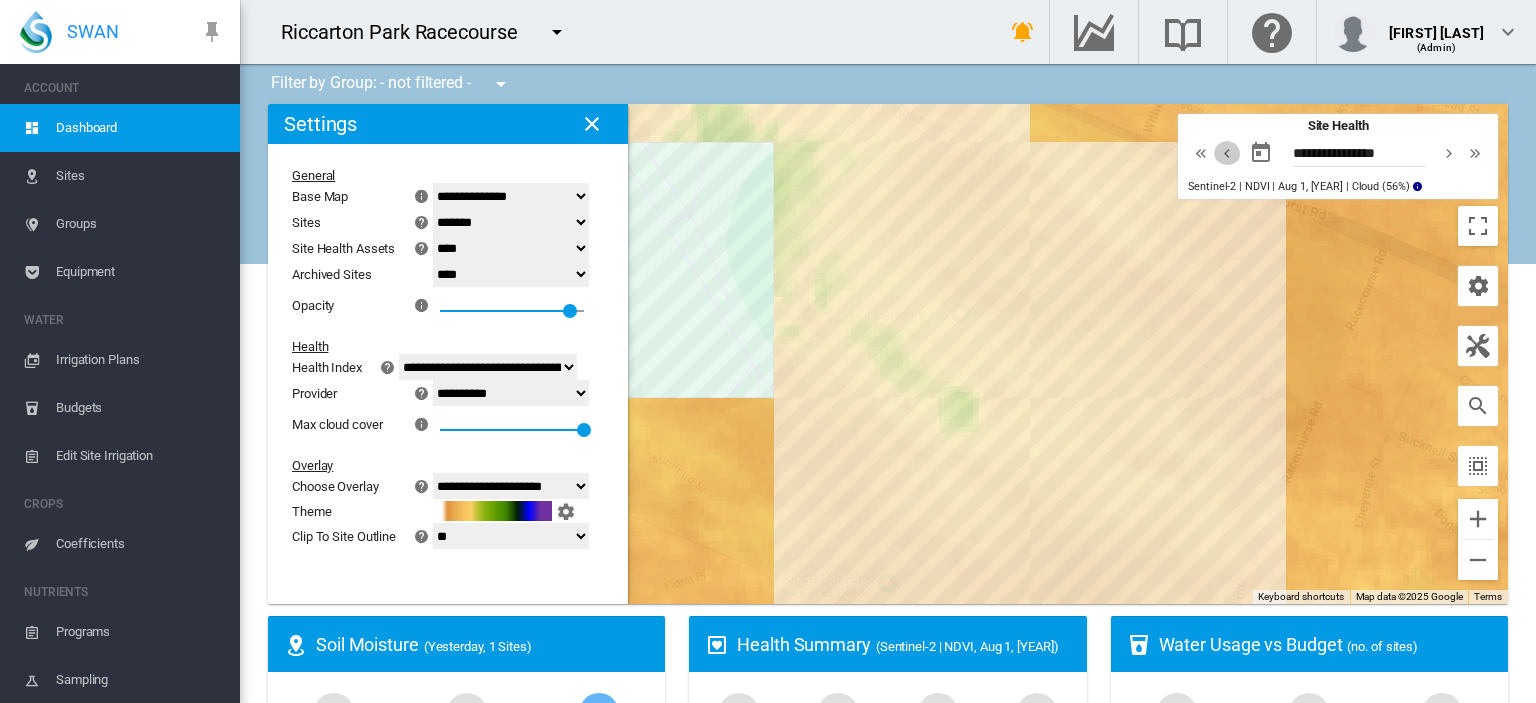 click at bounding box center [1227, 153] 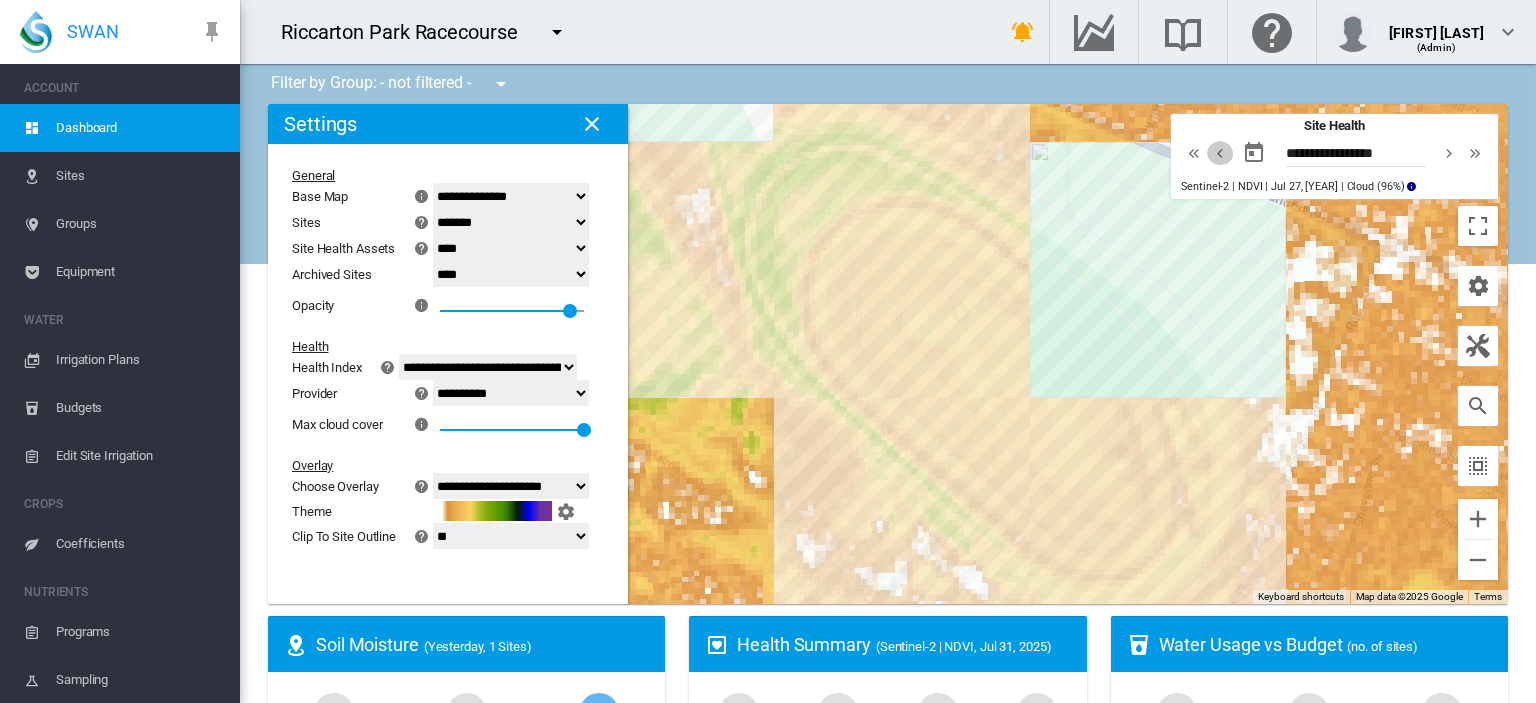 click at bounding box center (1220, 153) 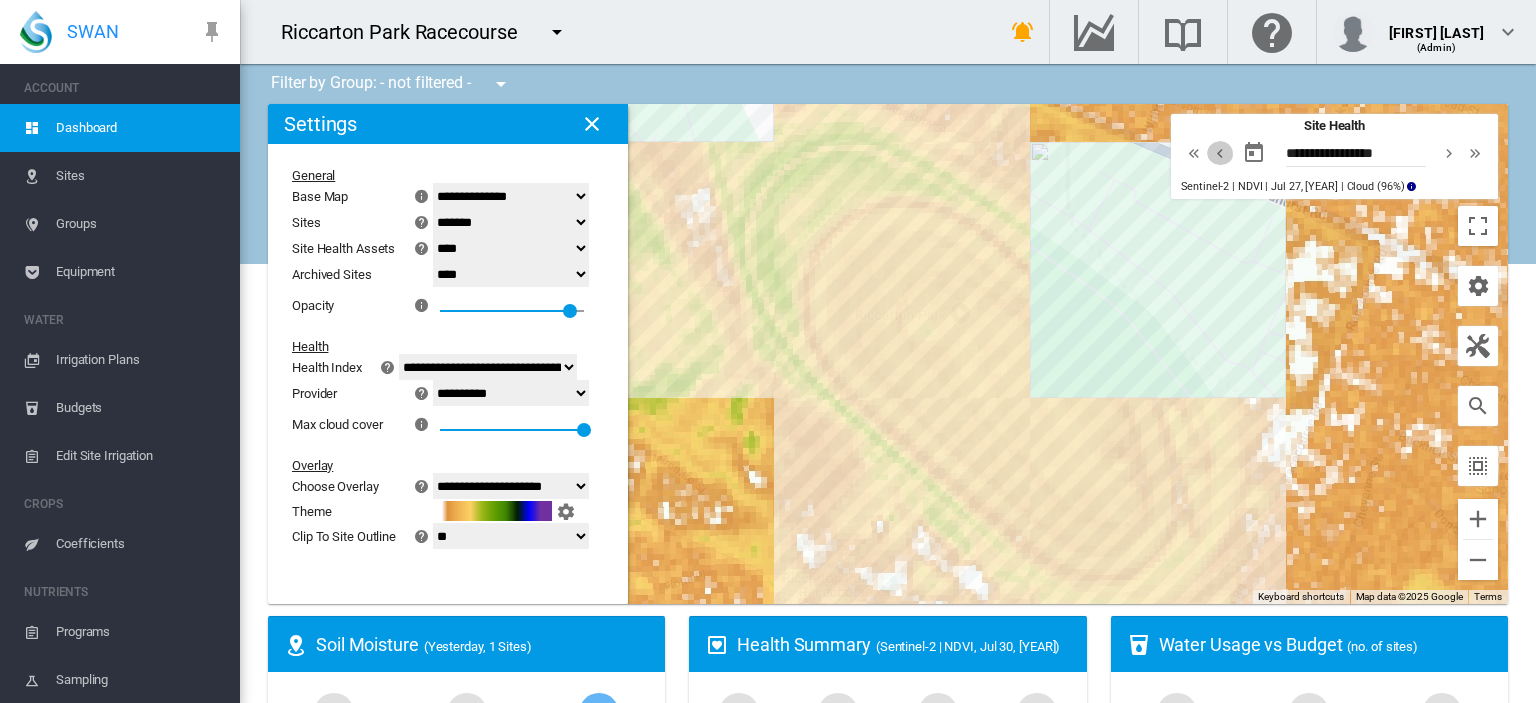 click at bounding box center (1220, 153) 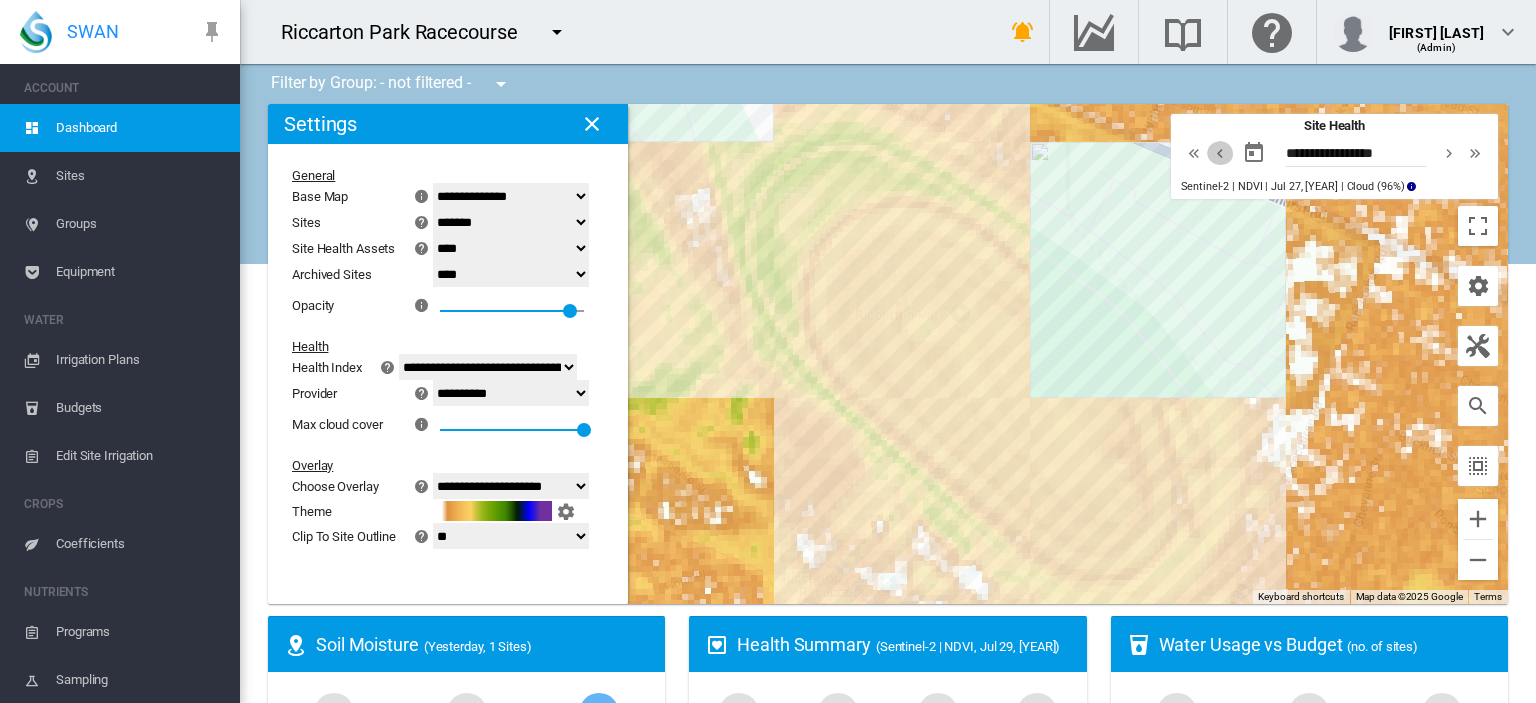 click at bounding box center (1220, 153) 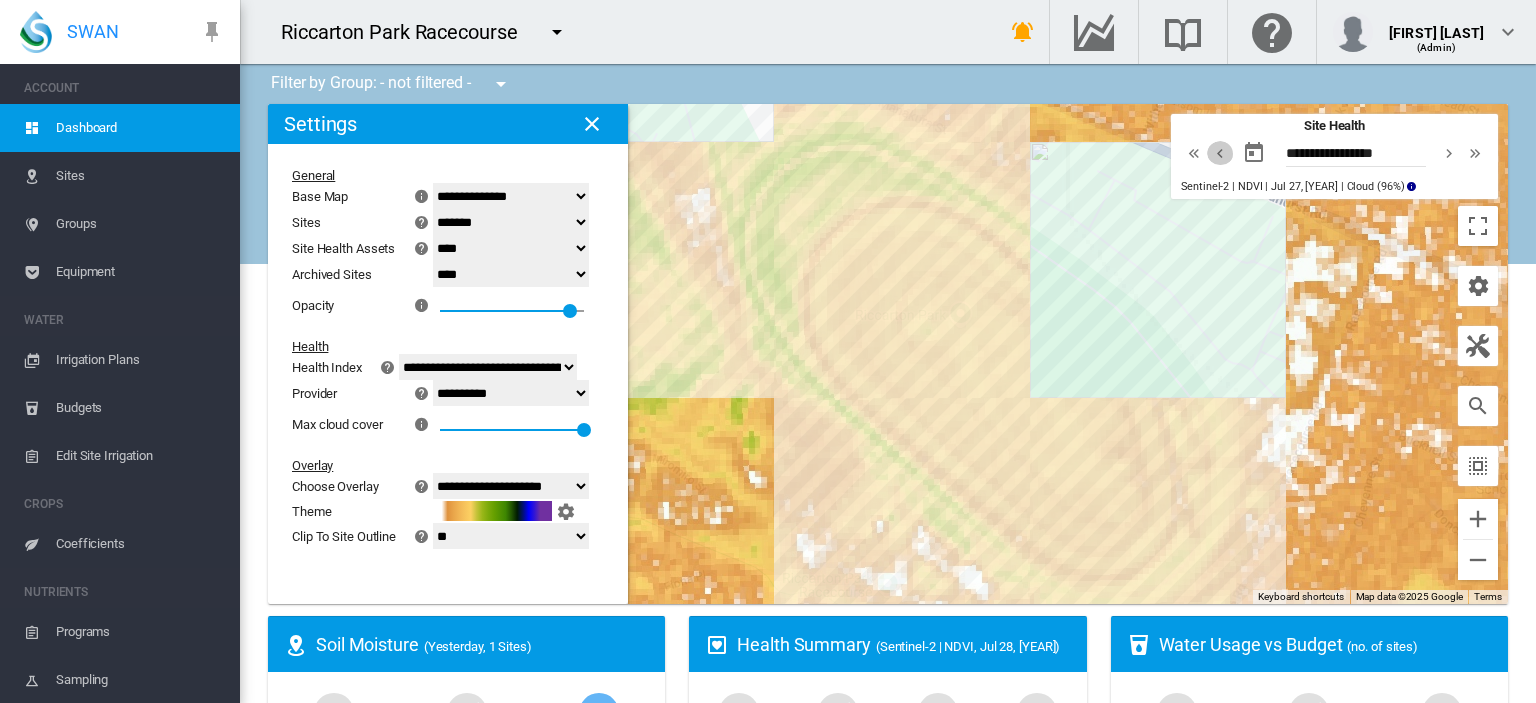 click at bounding box center (1220, 153) 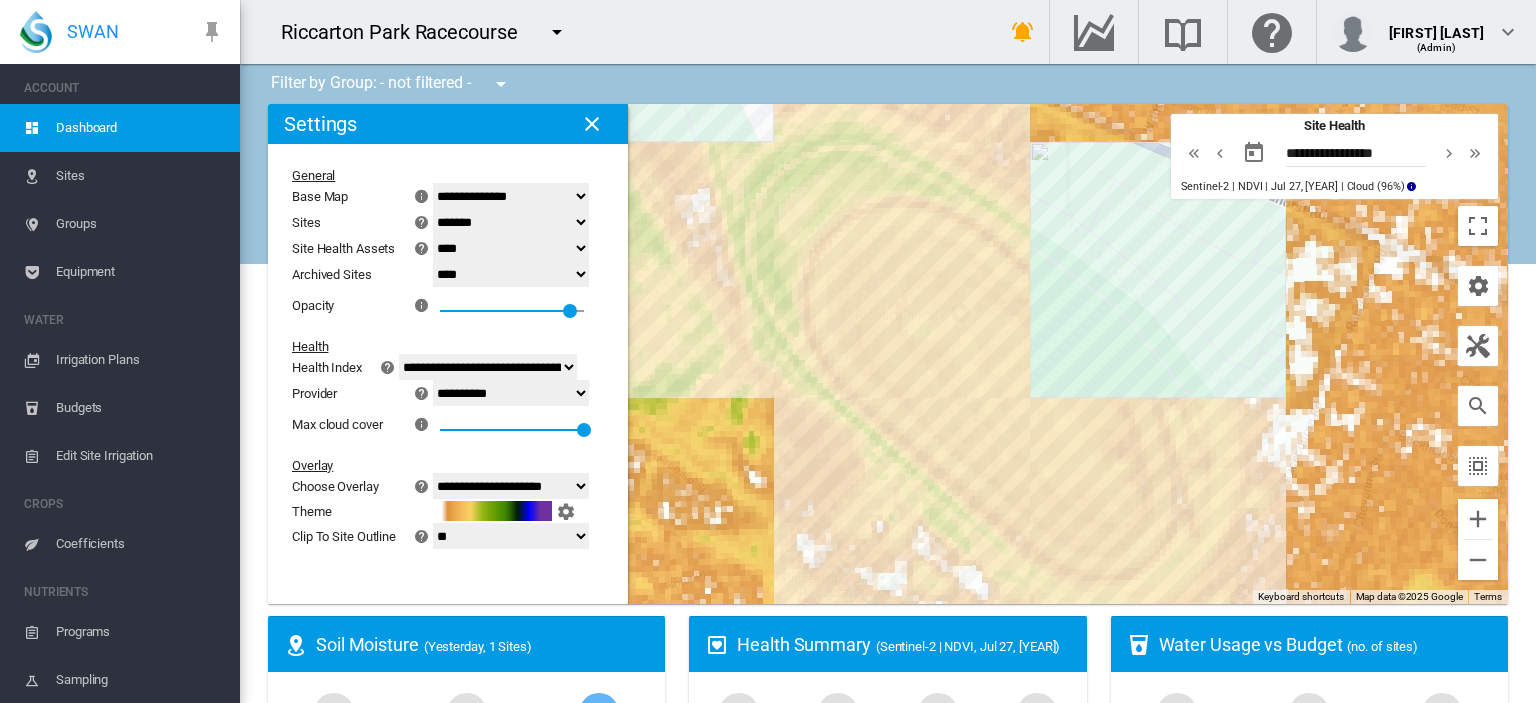 click at bounding box center (1220, 153) 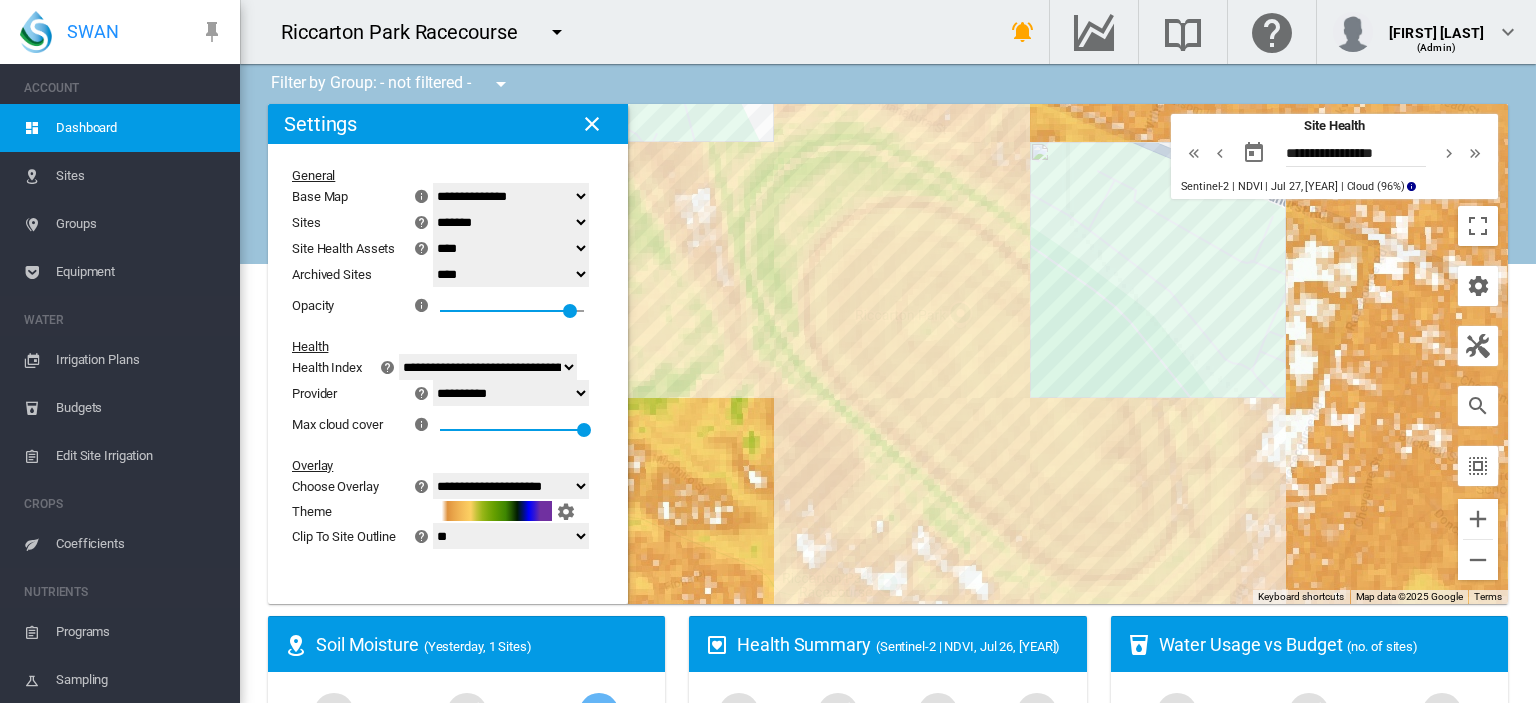 click at bounding box center (1220, 153) 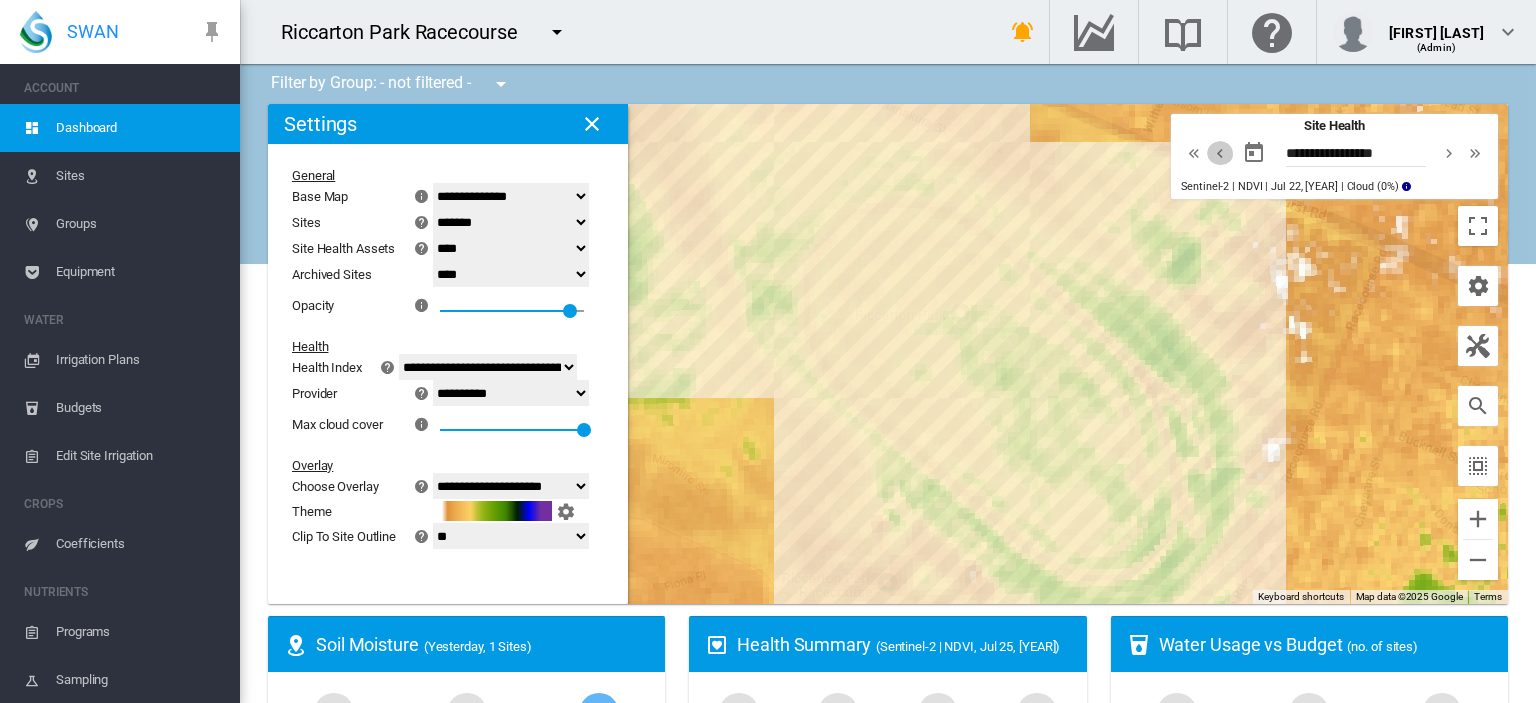 click at bounding box center [1220, 153] 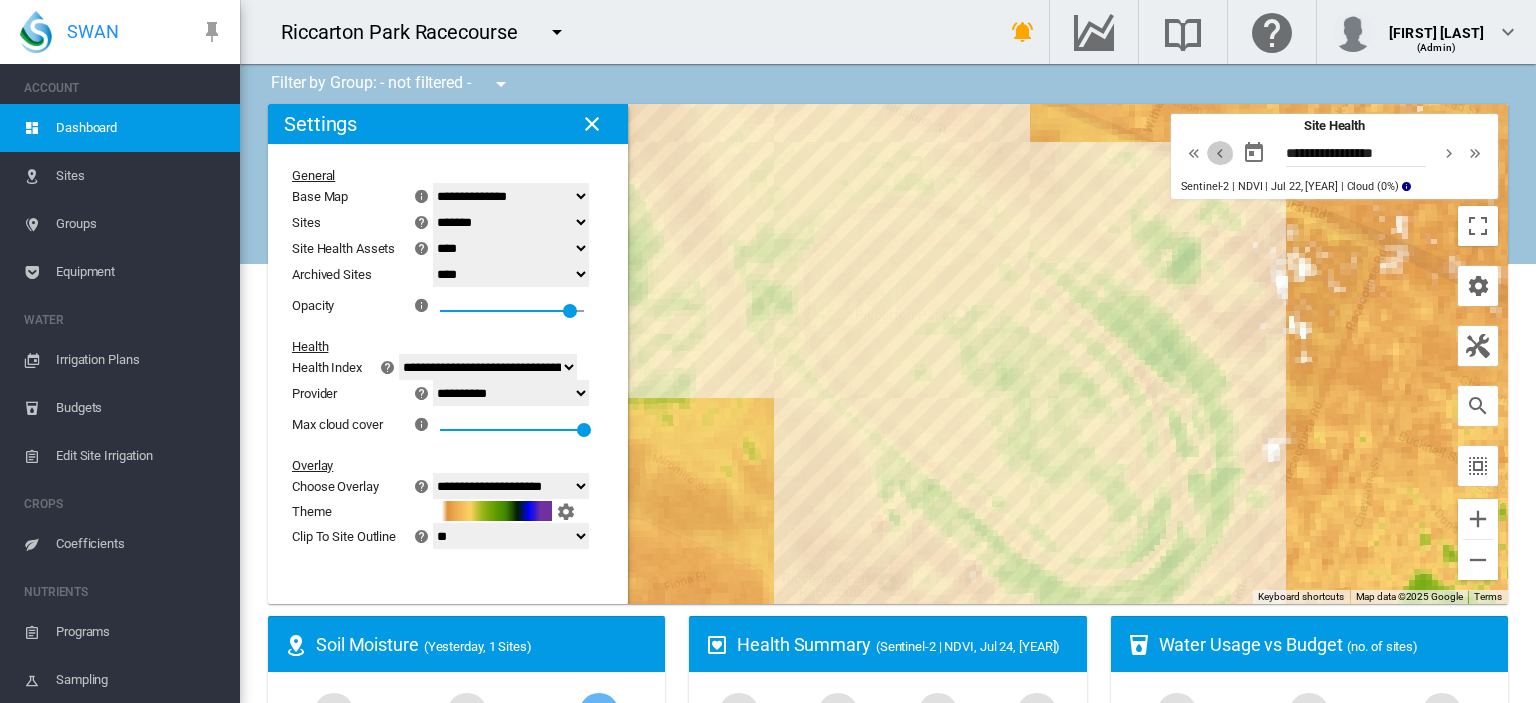 click at bounding box center (1220, 153) 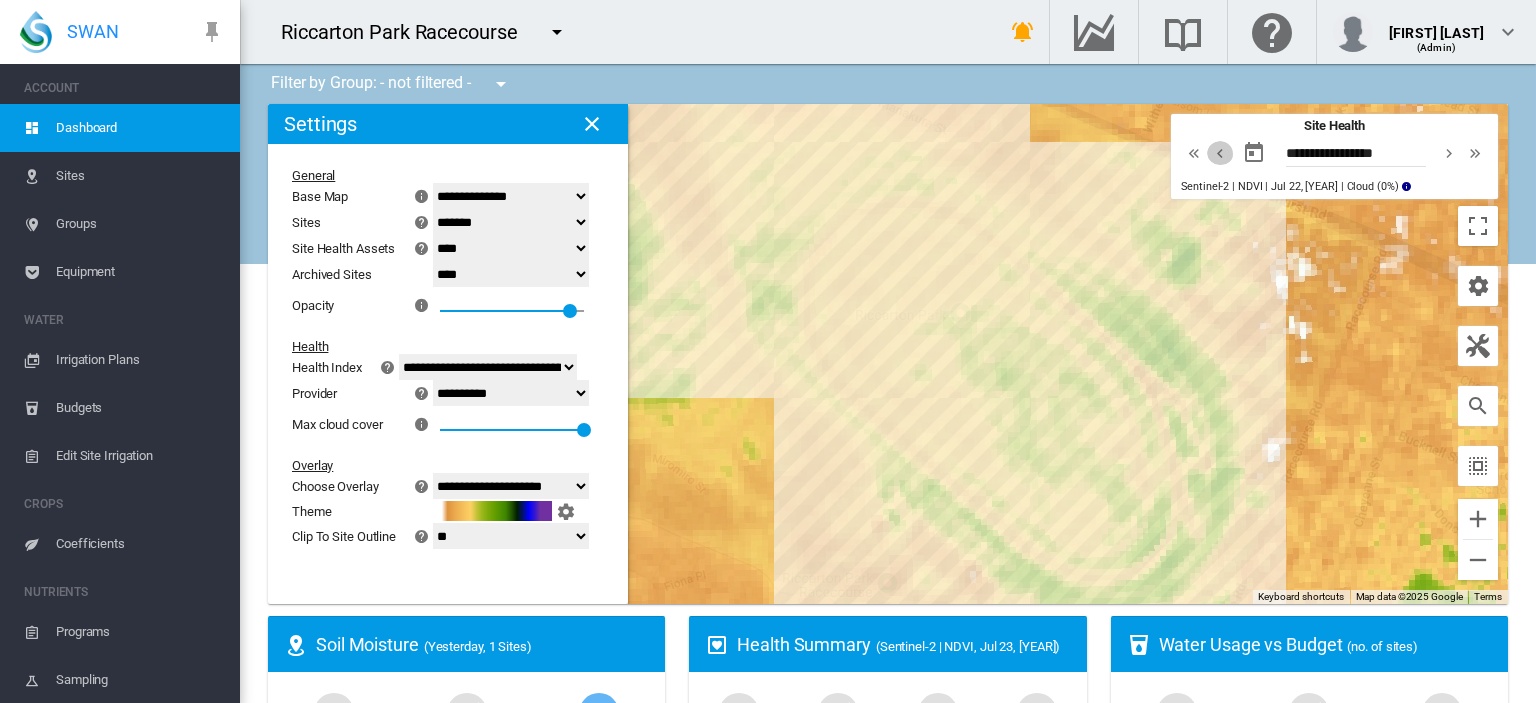 click at bounding box center (1220, 153) 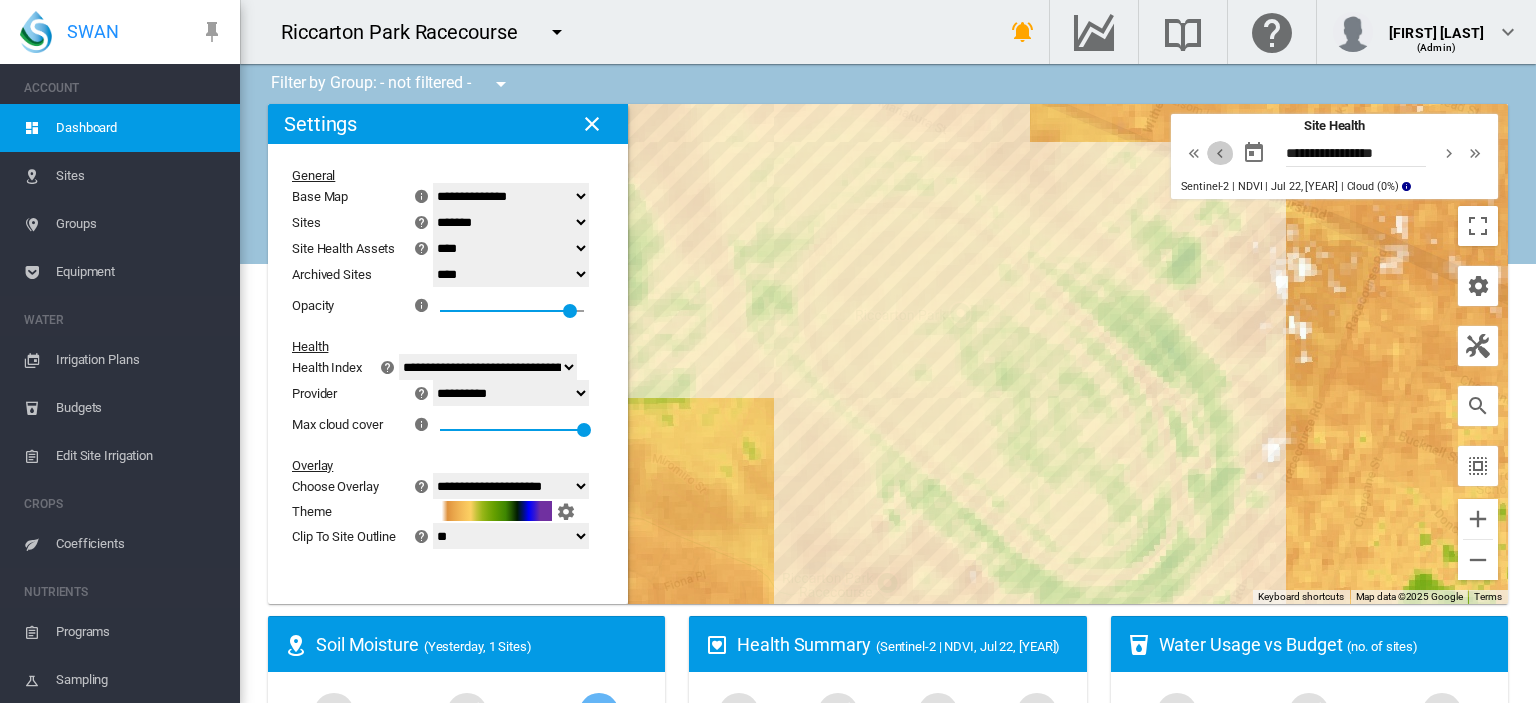 click at bounding box center (1220, 153) 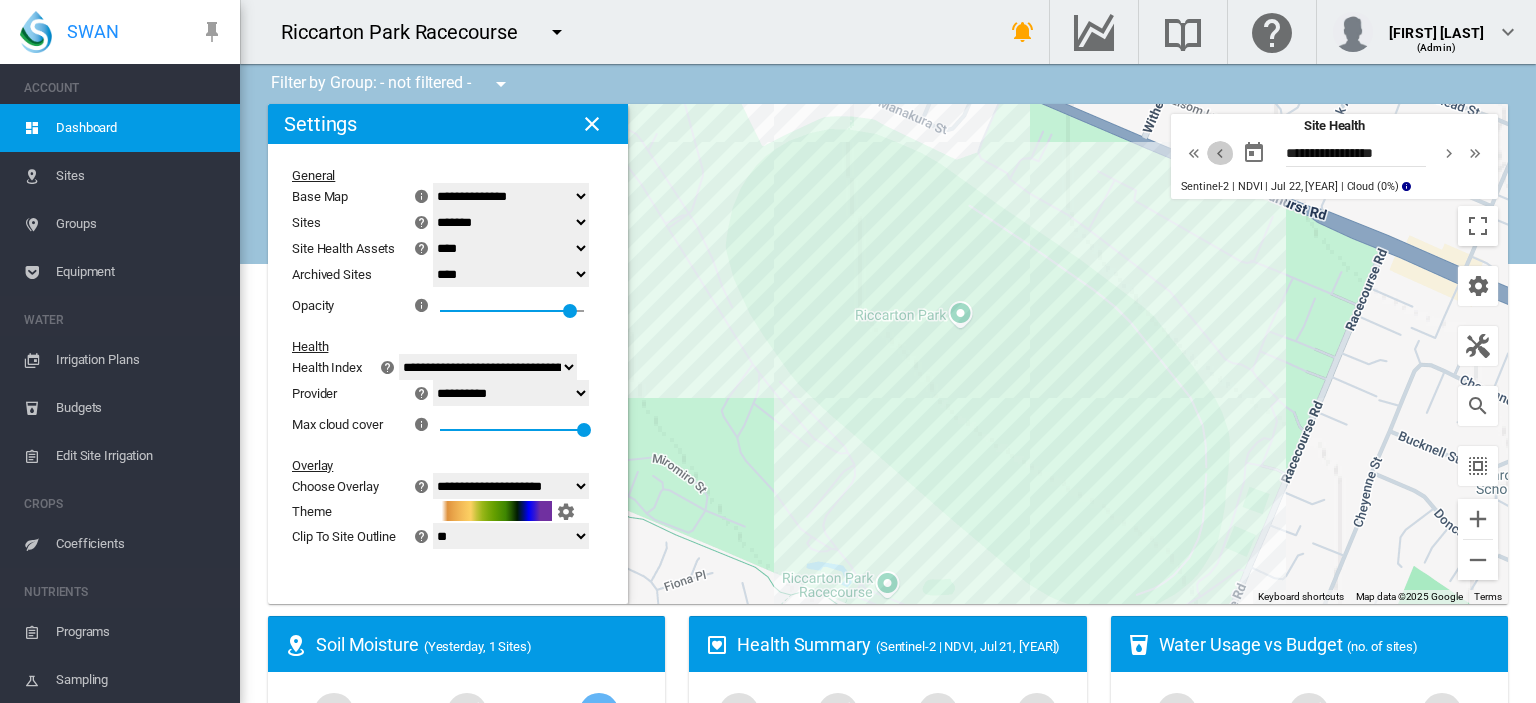 click at bounding box center [1220, 153] 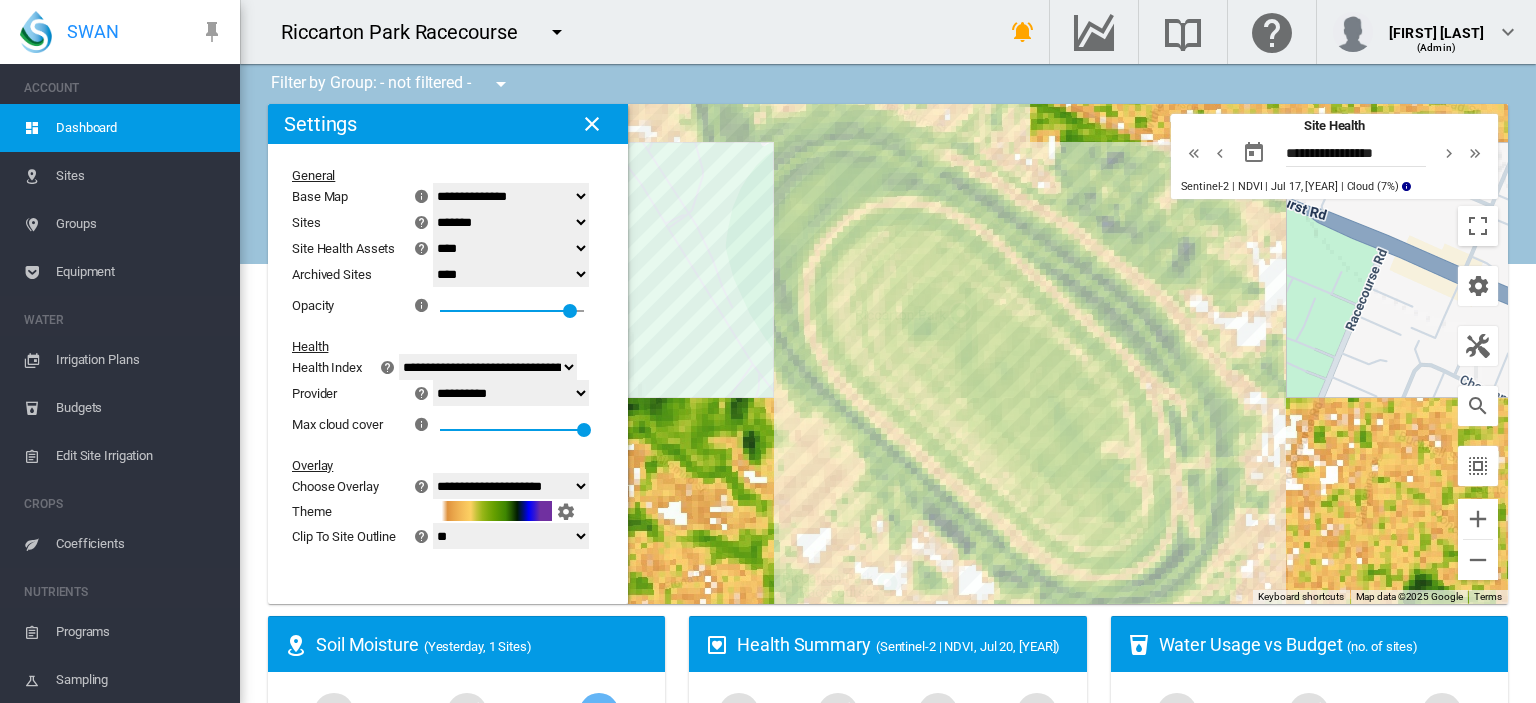 click on "**********" 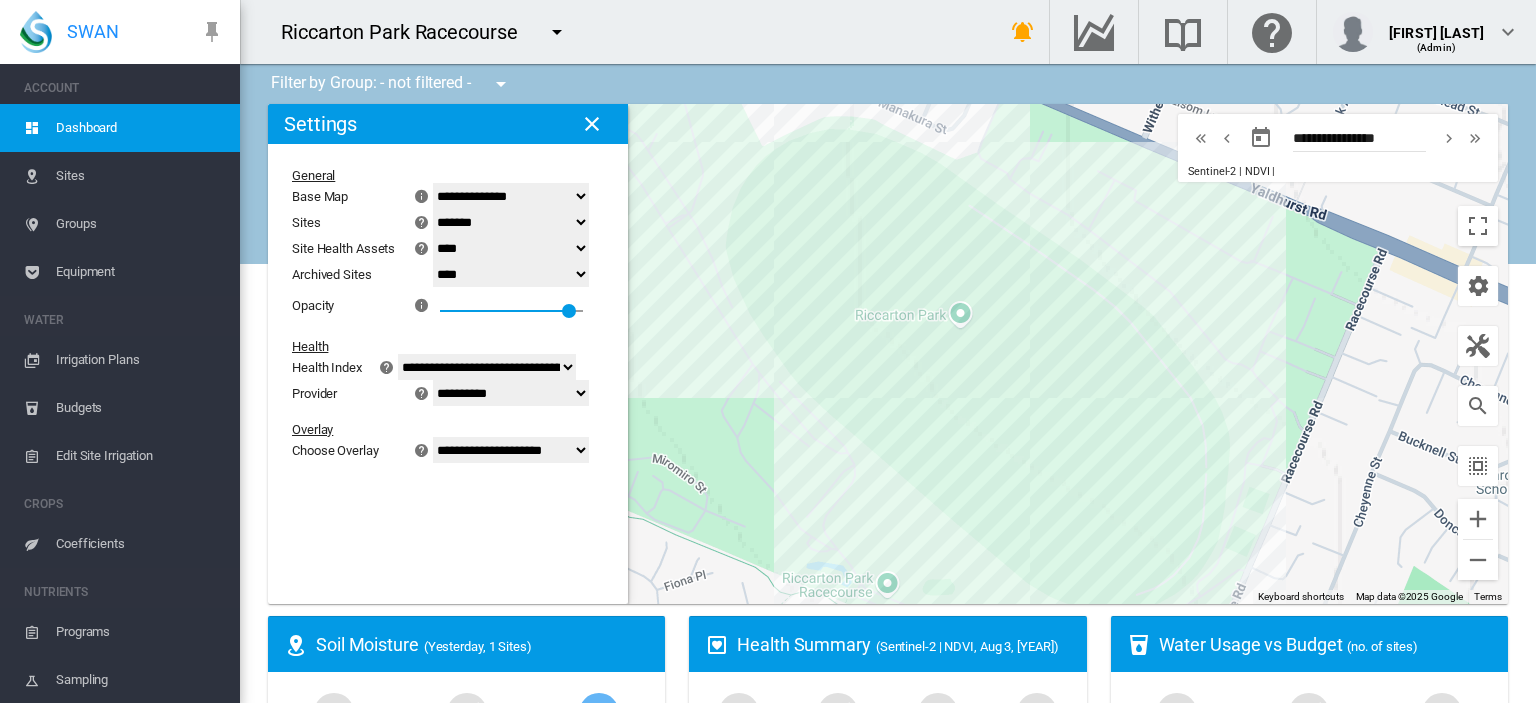 click on "**********" 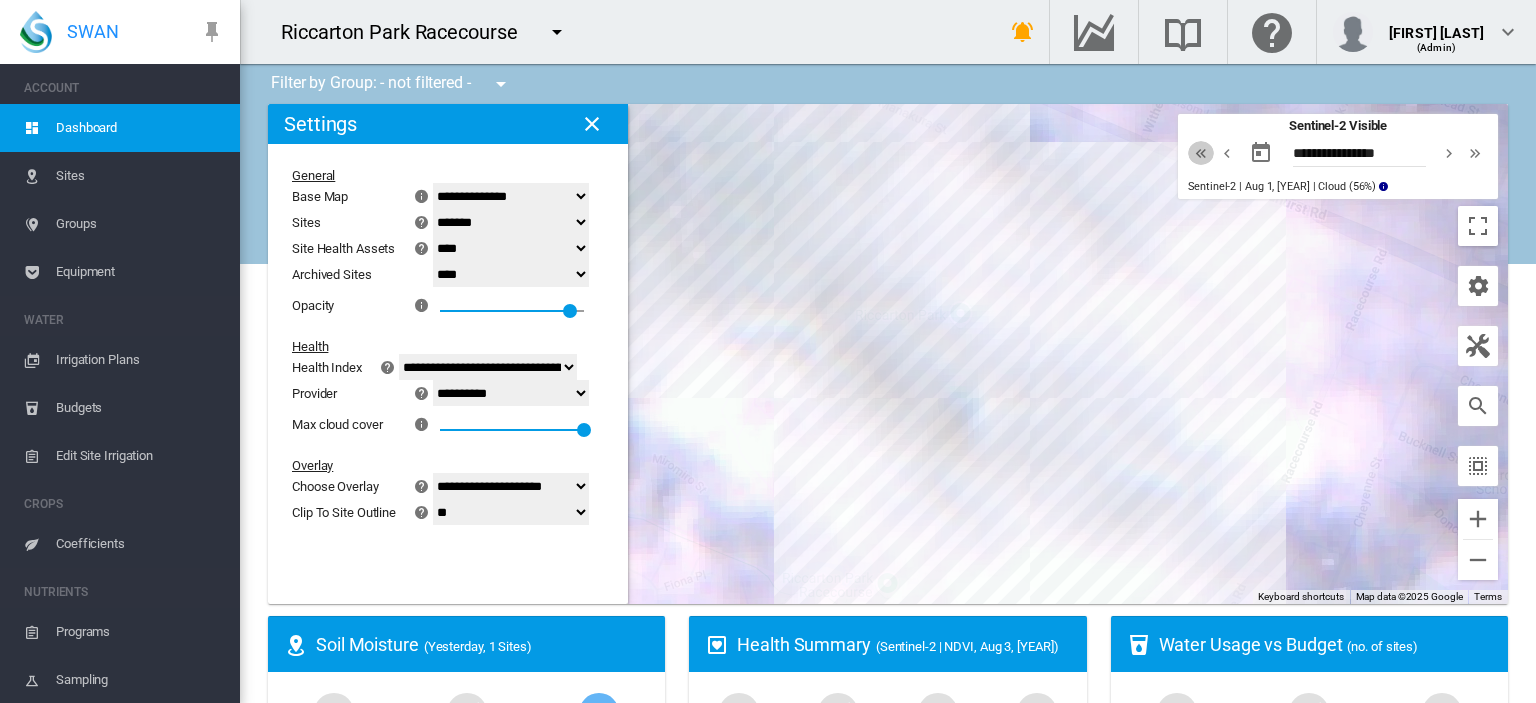 click at bounding box center [1201, 153] 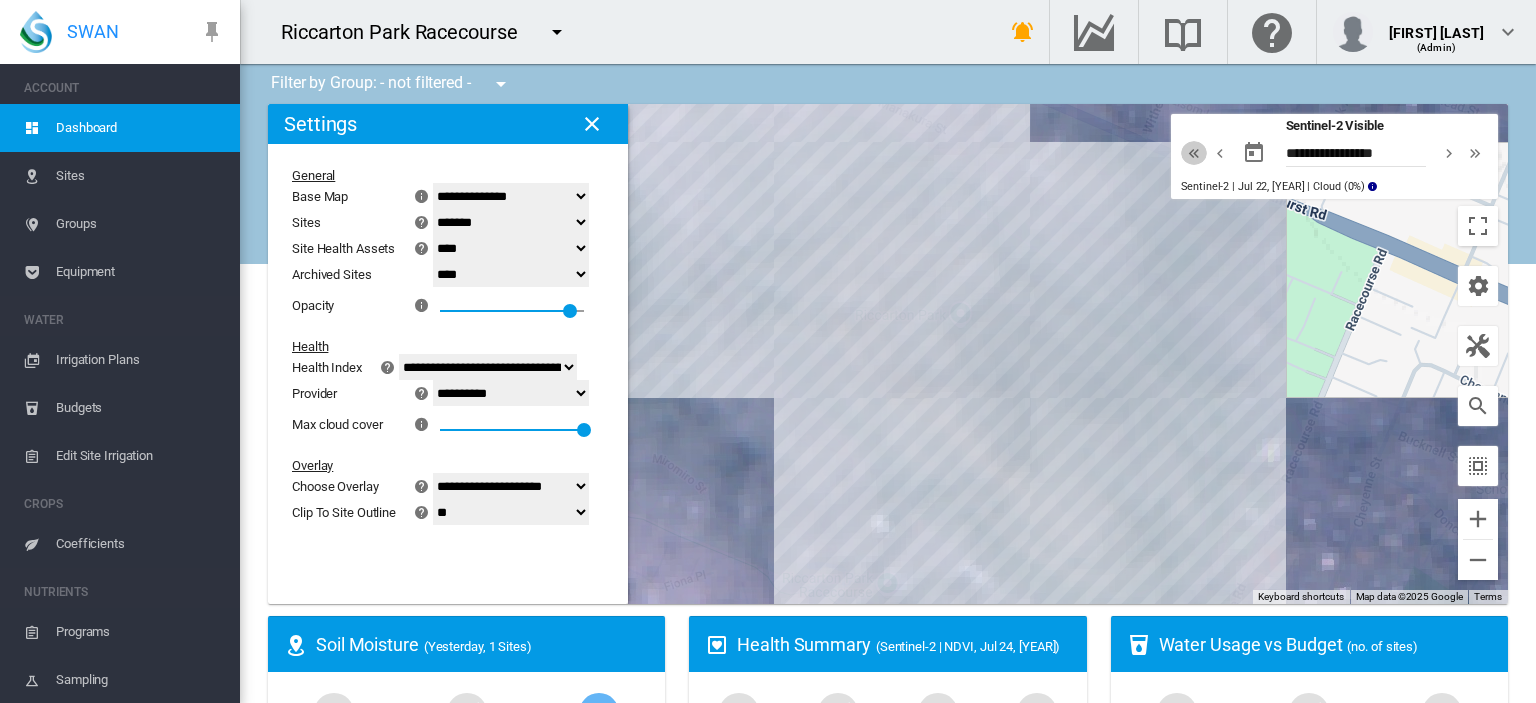click at bounding box center [1194, 153] 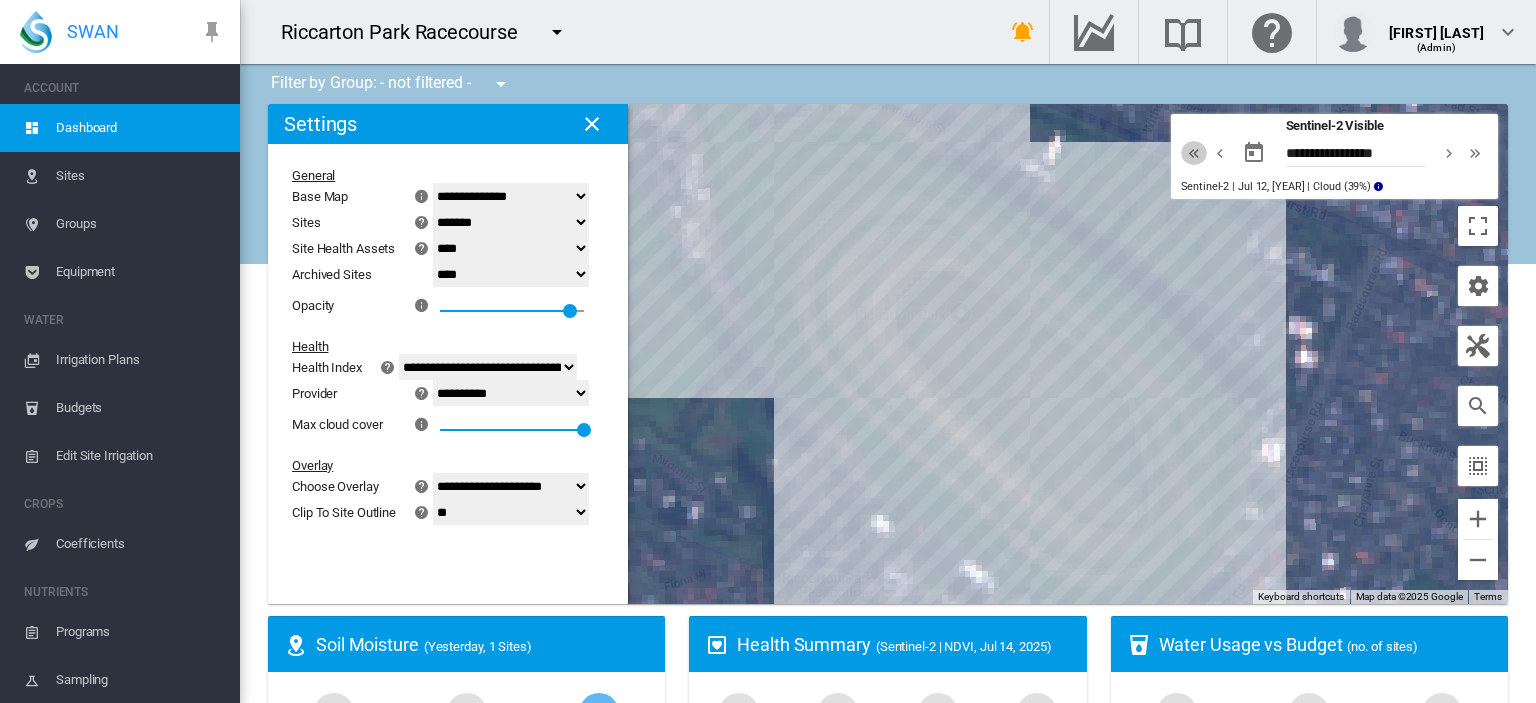 click at bounding box center (1194, 153) 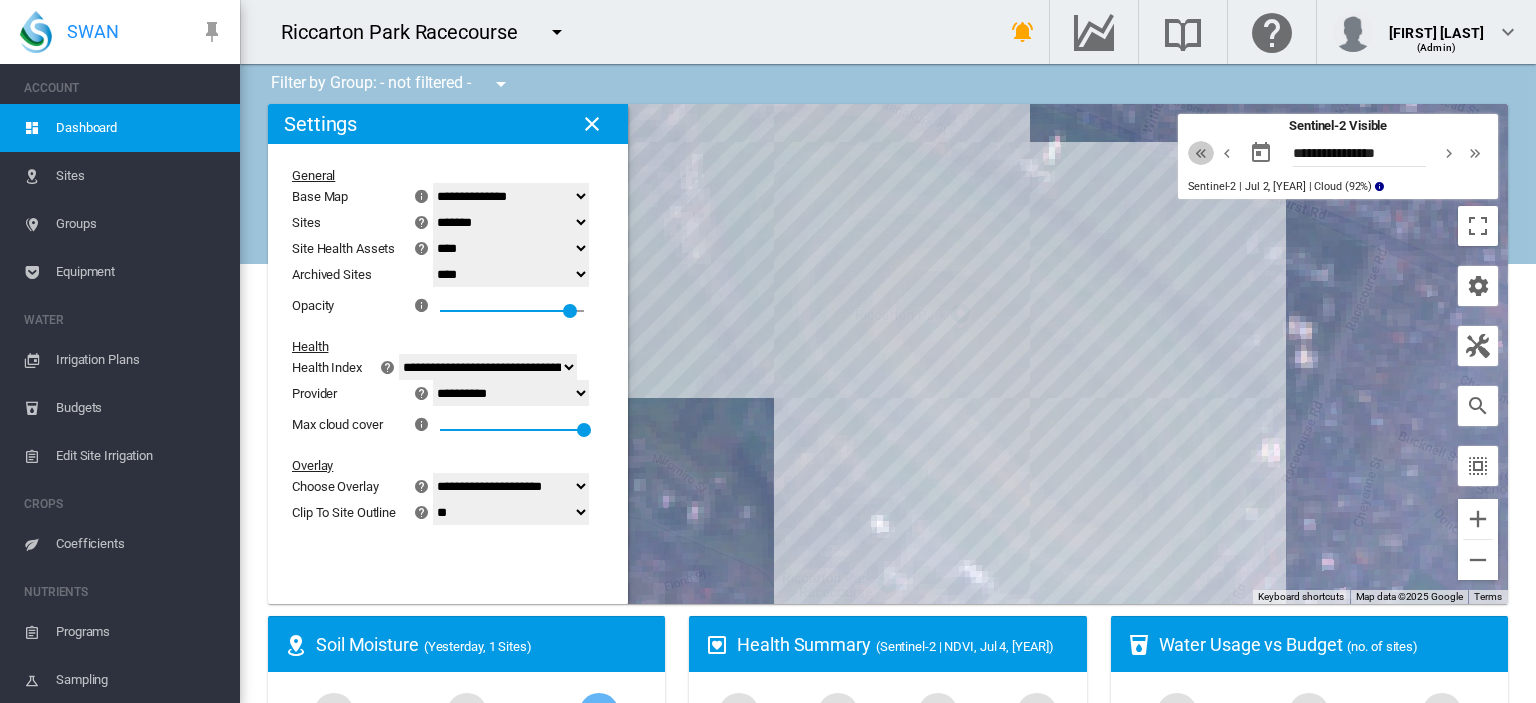click at bounding box center (1201, 153) 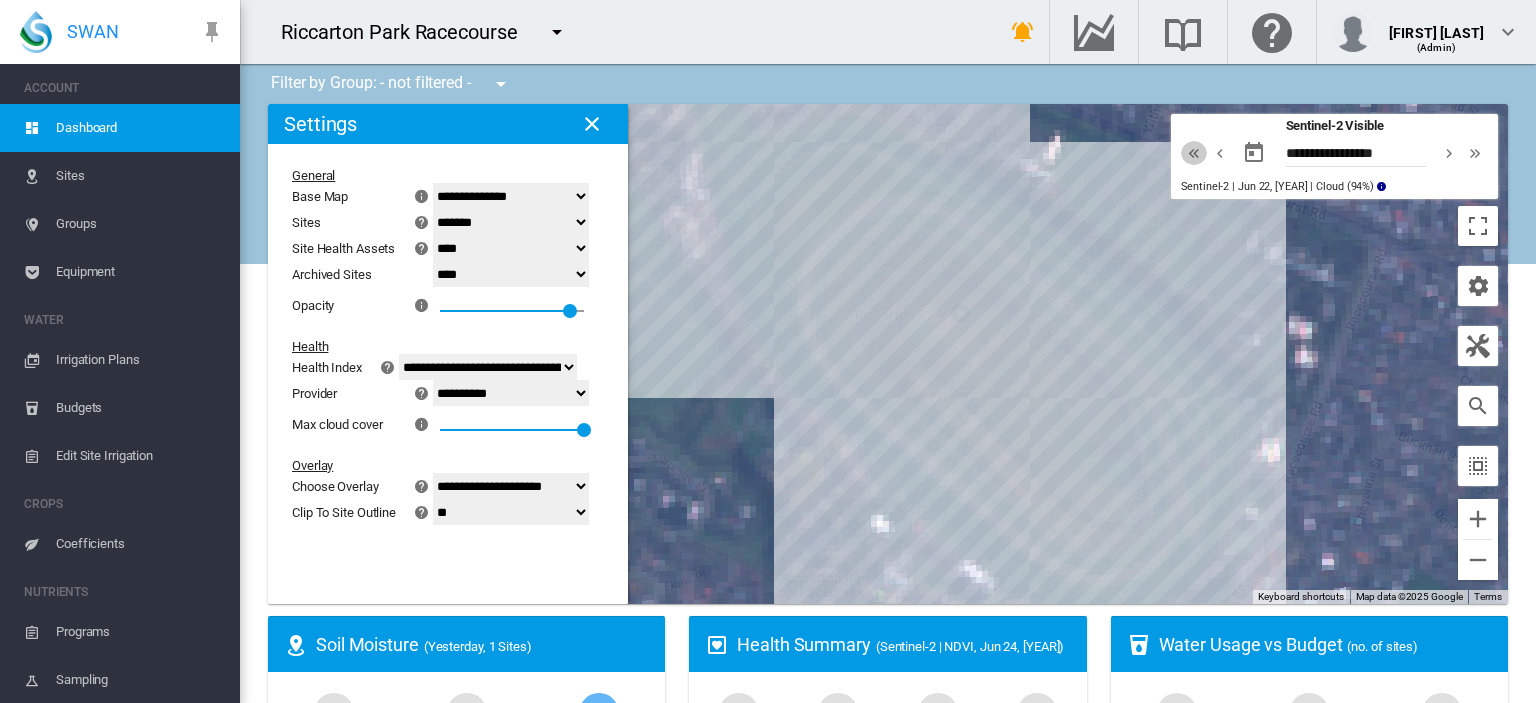 click at bounding box center (1194, 153) 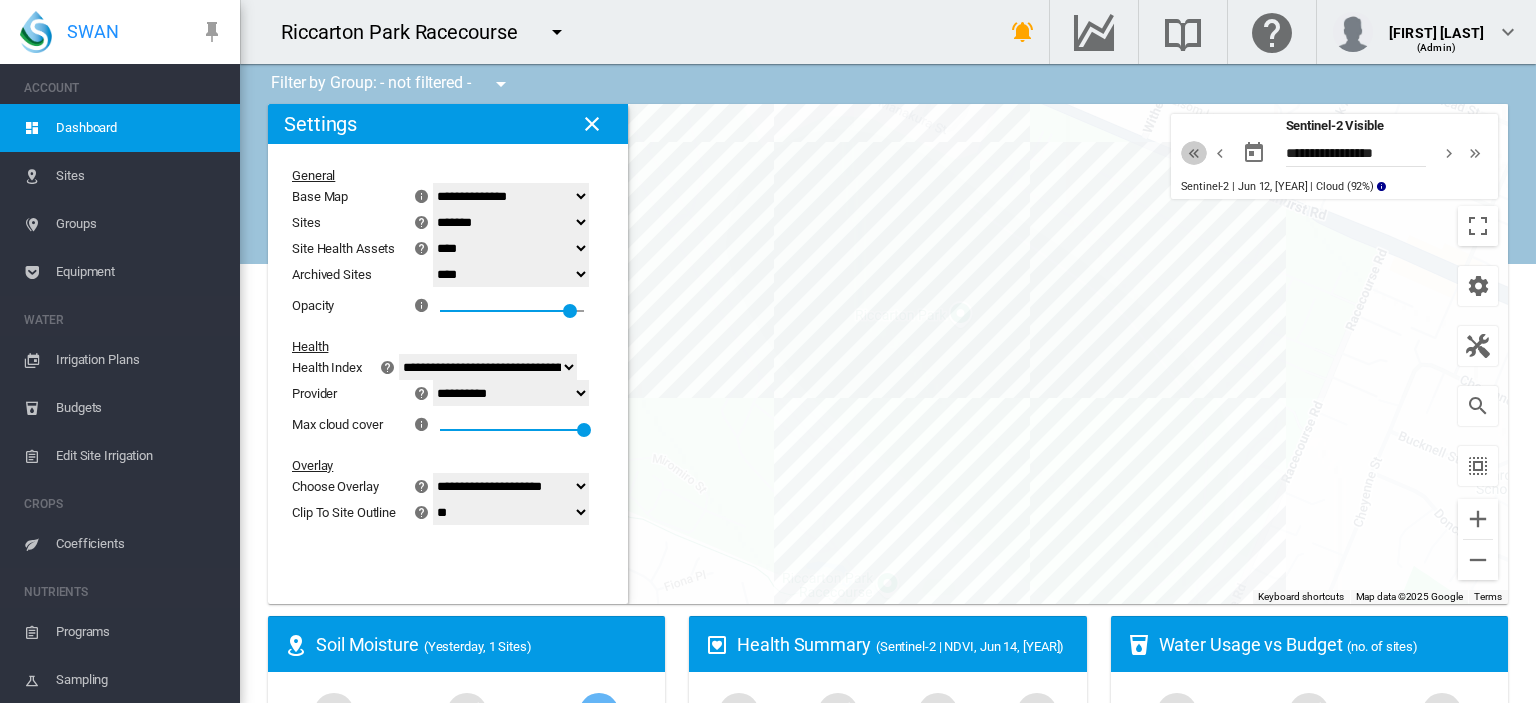 click at bounding box center (1194, 153) 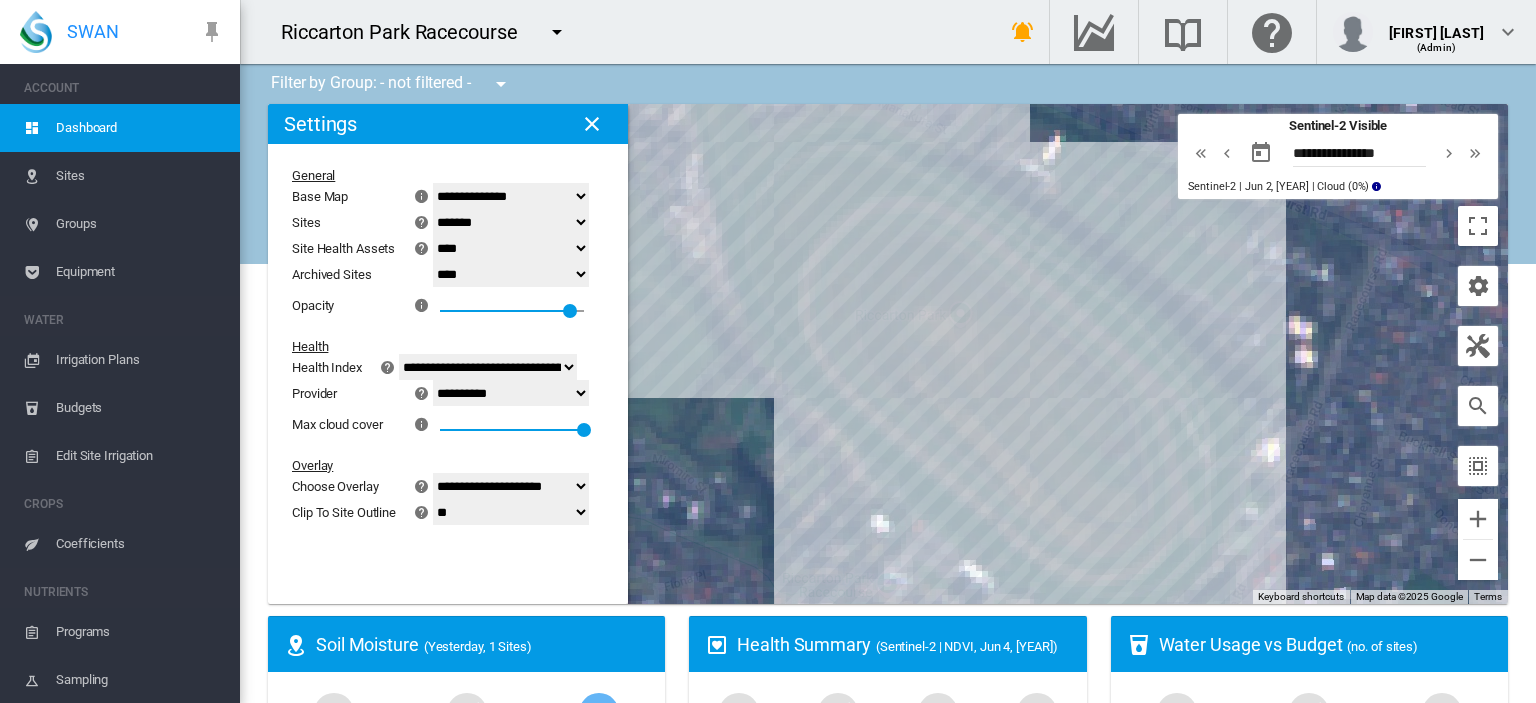 click on "**********" 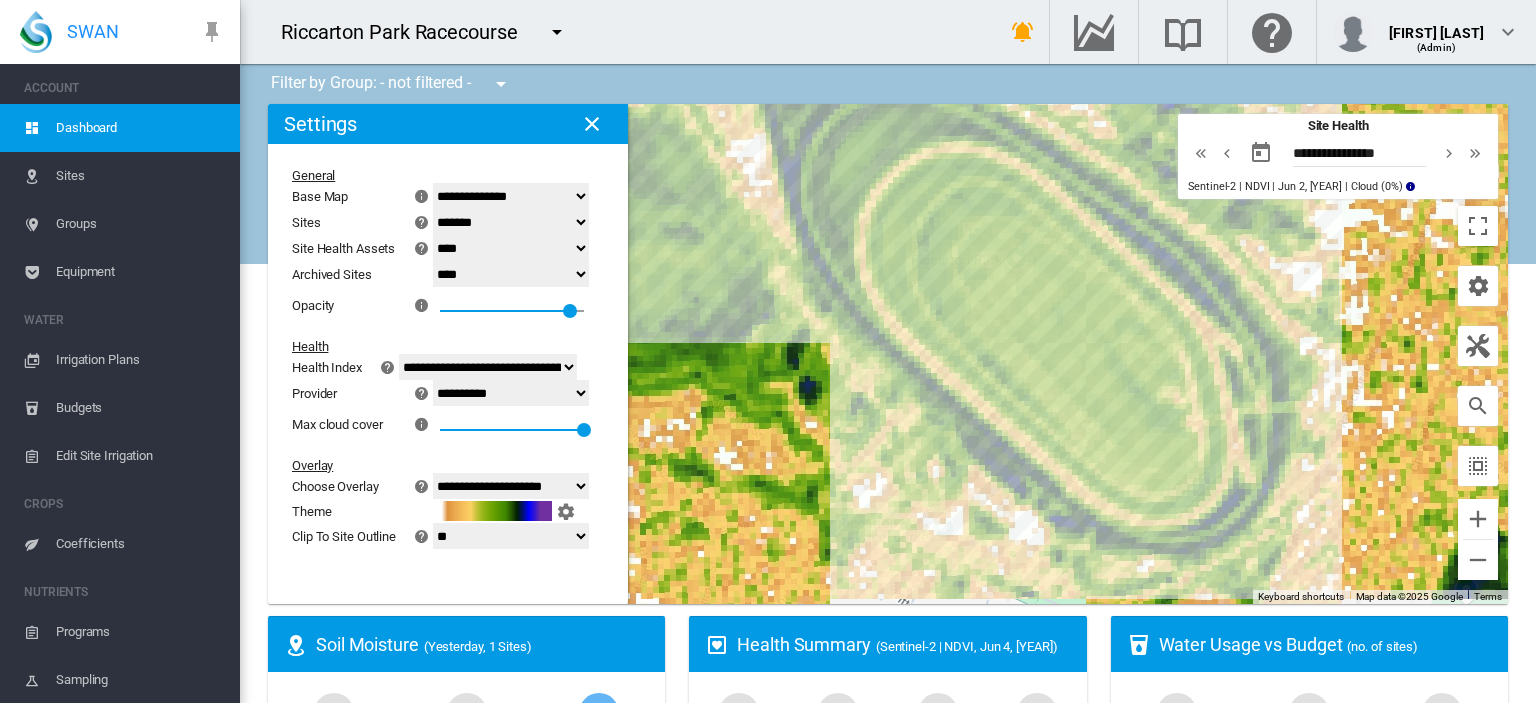 drag, startPoint x: 898, startPoint y: 263, endPoint x: 965, endPoint y: 219, distance: 80.1561 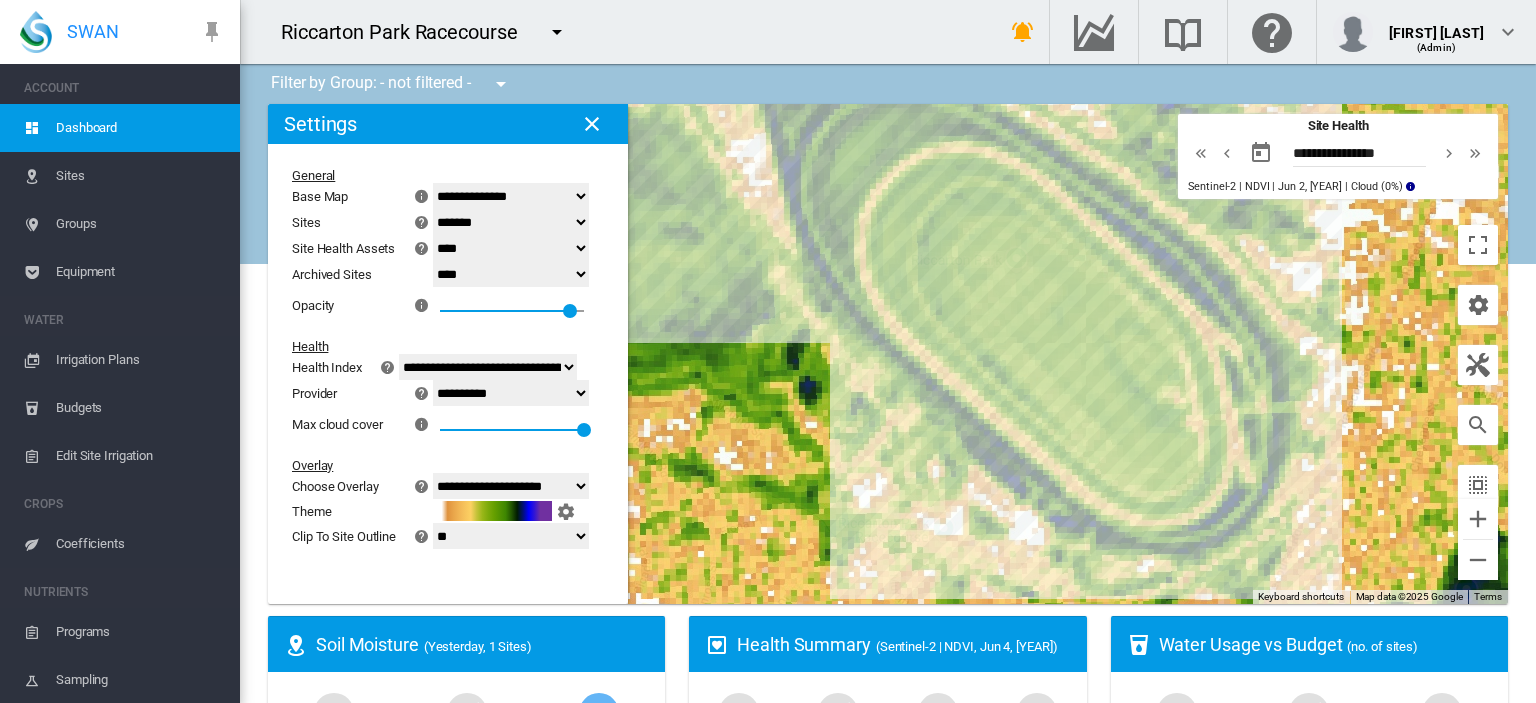 click on "Sites" at bounding box center (140, 176) 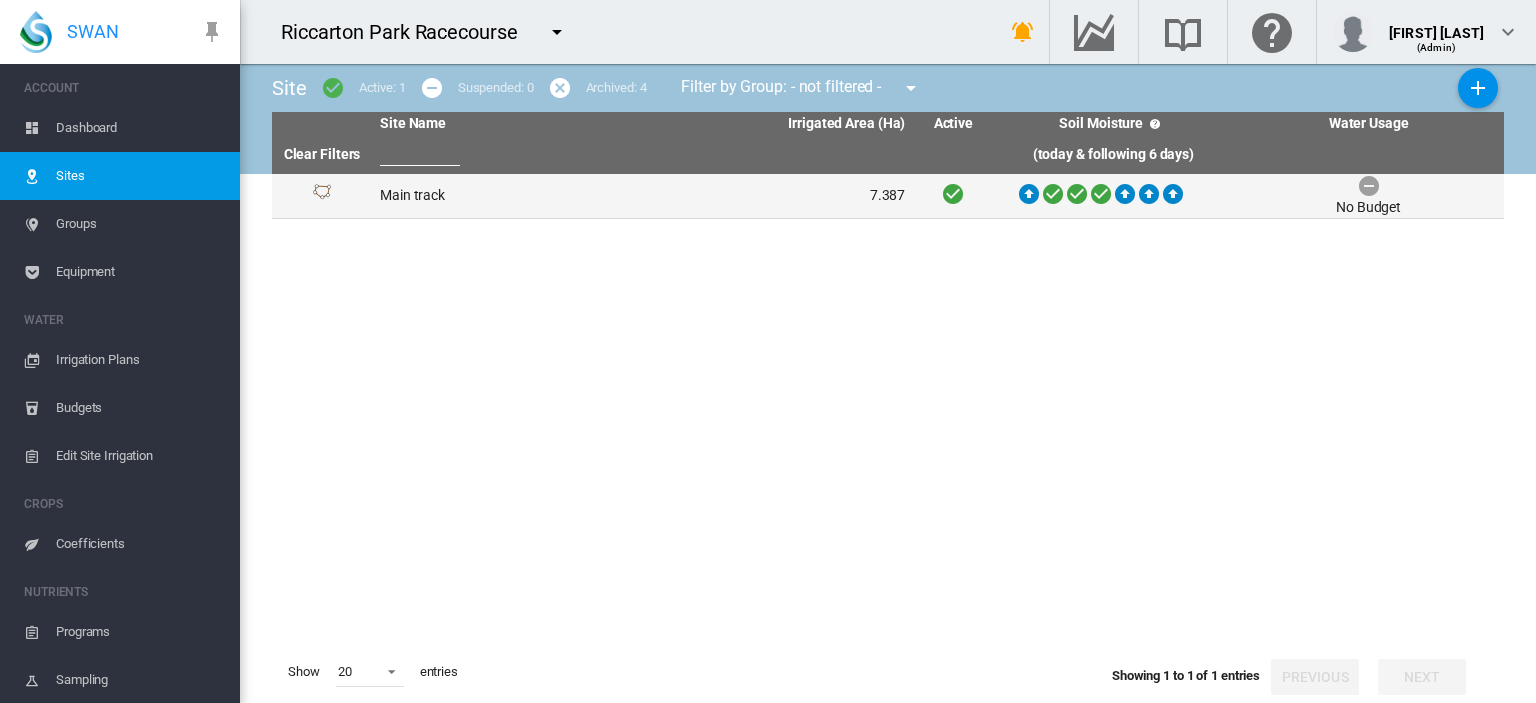 click on "Main track" at bounding box center (507, 196) 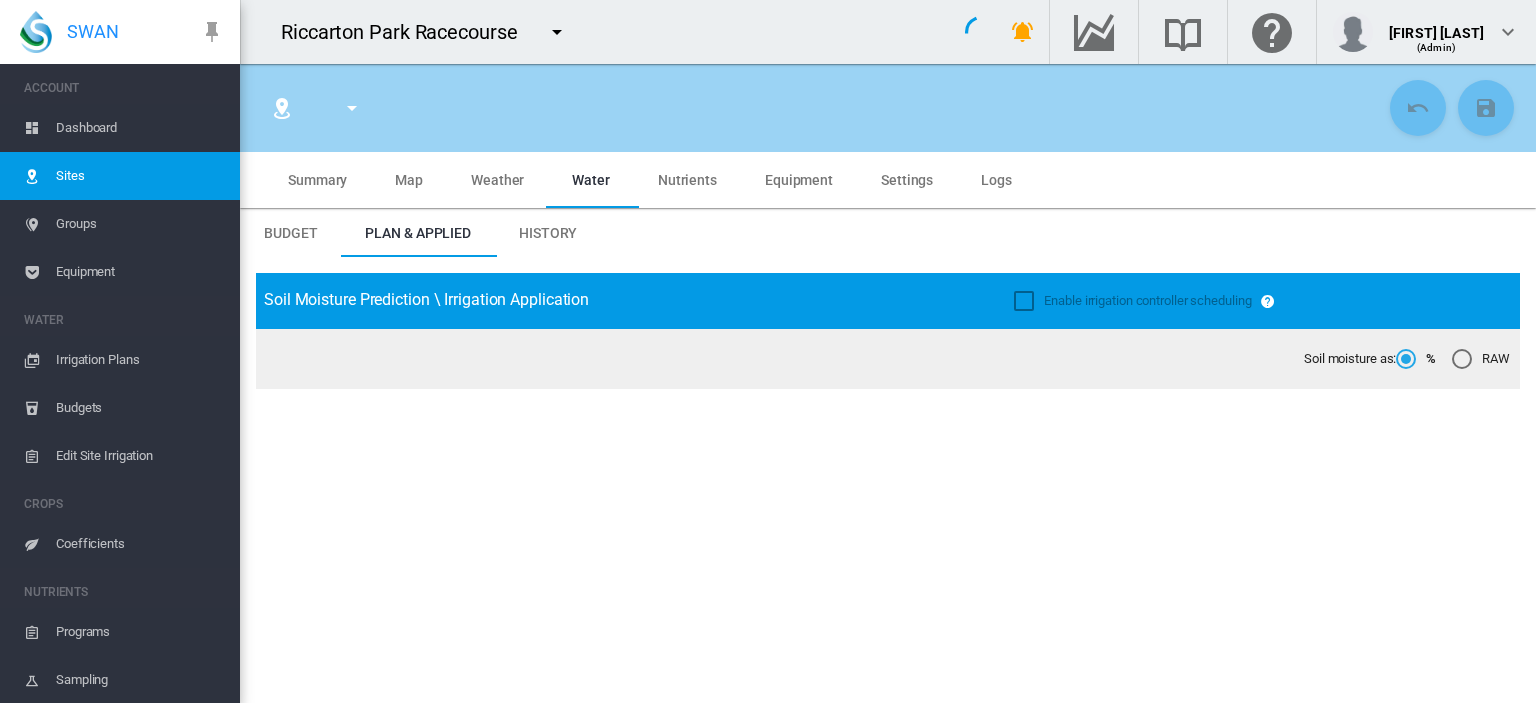 type on "**********" 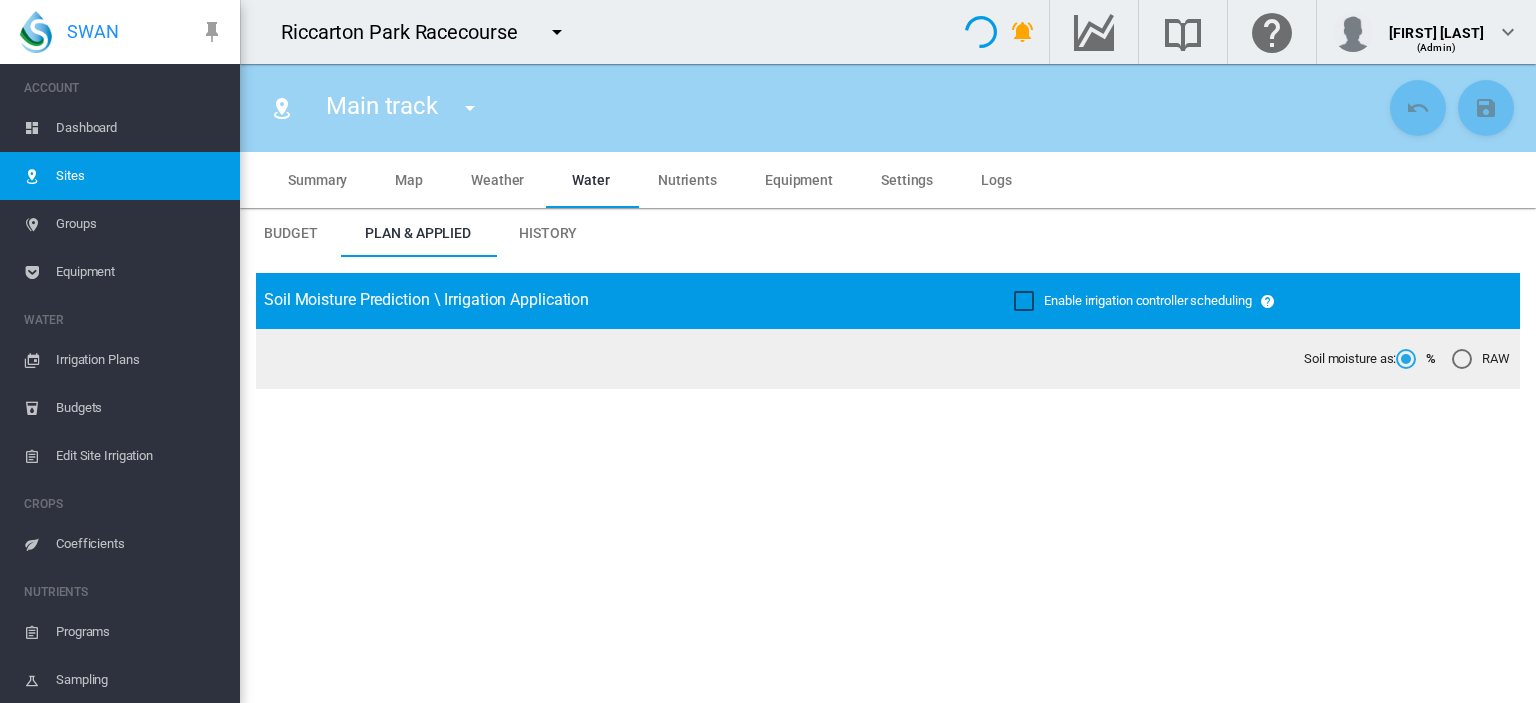 type on "*****" 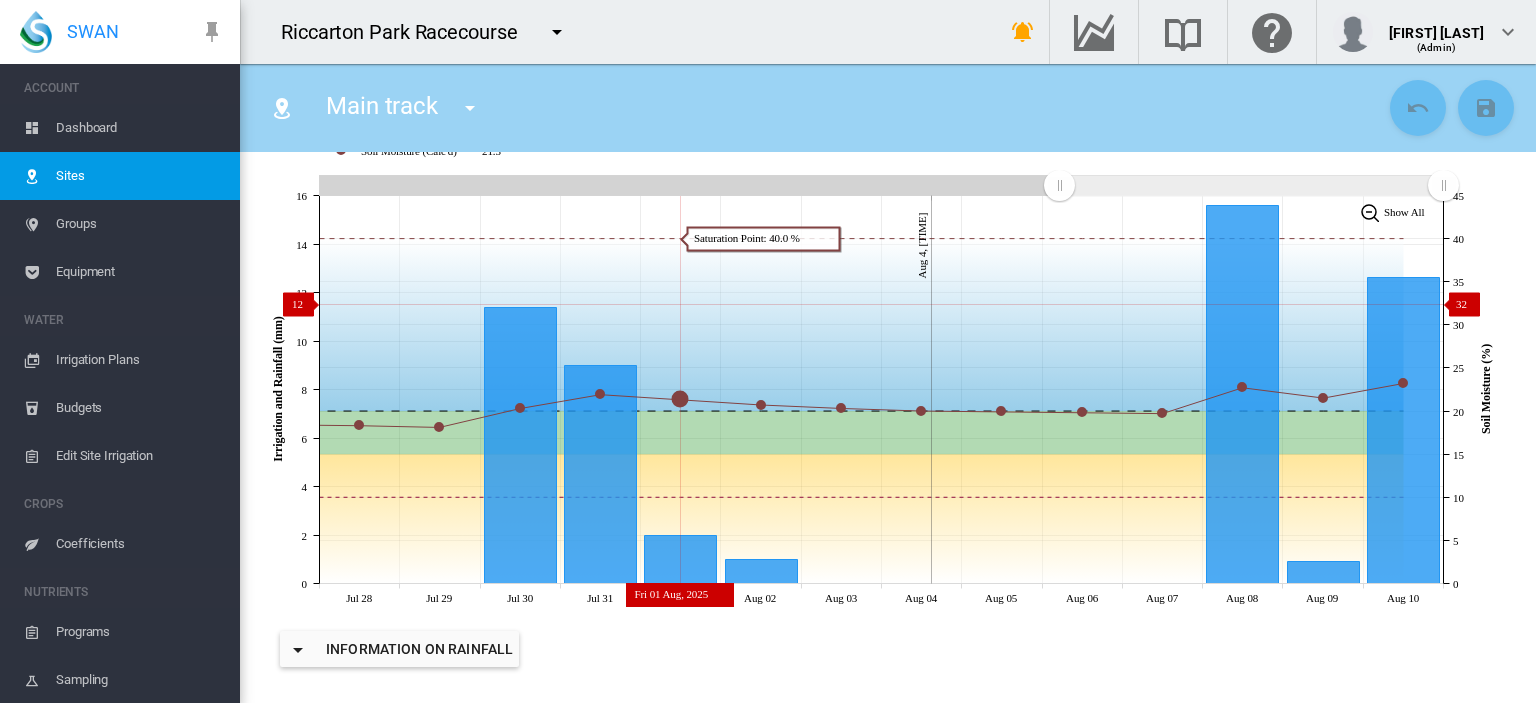 scroll, scrollTop: 311, scrollLeft: 0, axis: vertical 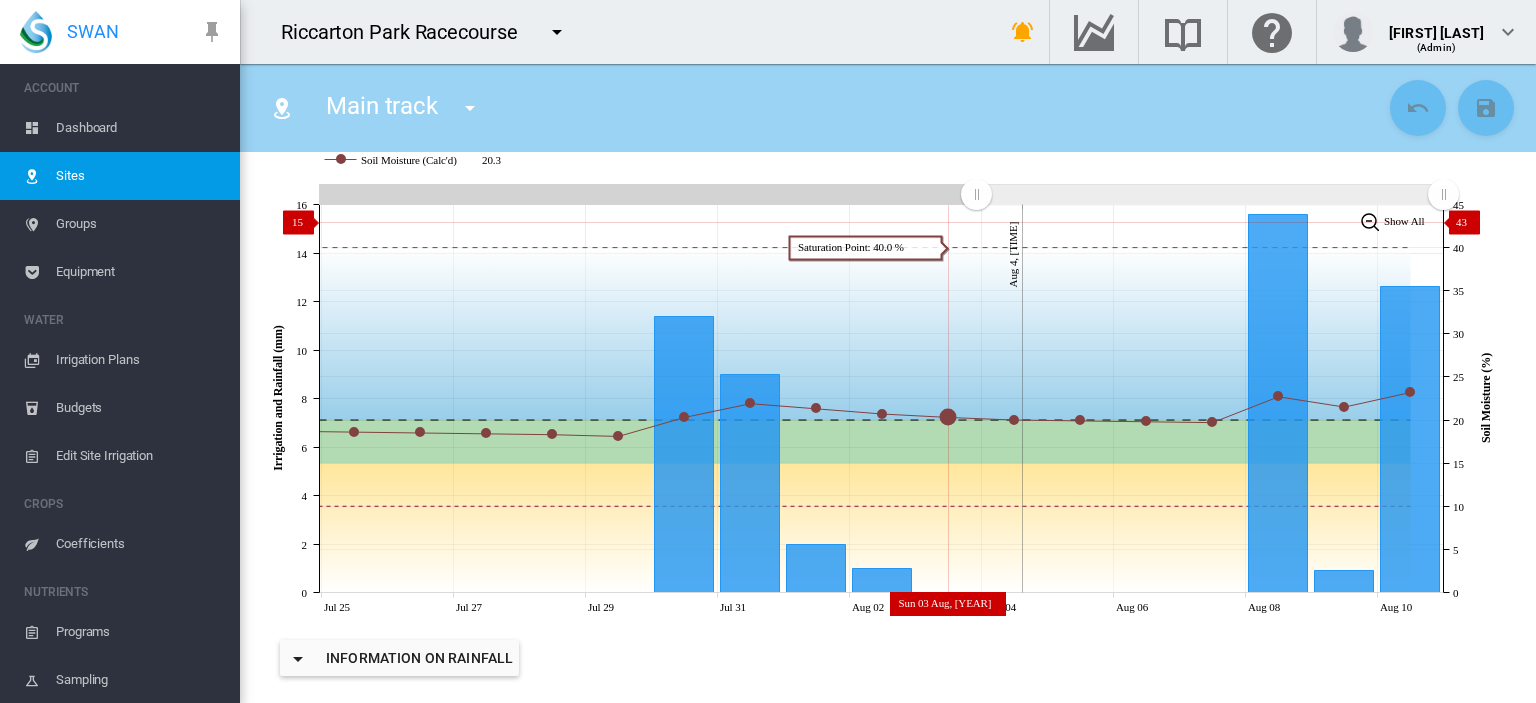 drag, startPoint x: 1063, startPoint y: 221, endPoint x: 976, endPoint y: 243, distance: 89.73851 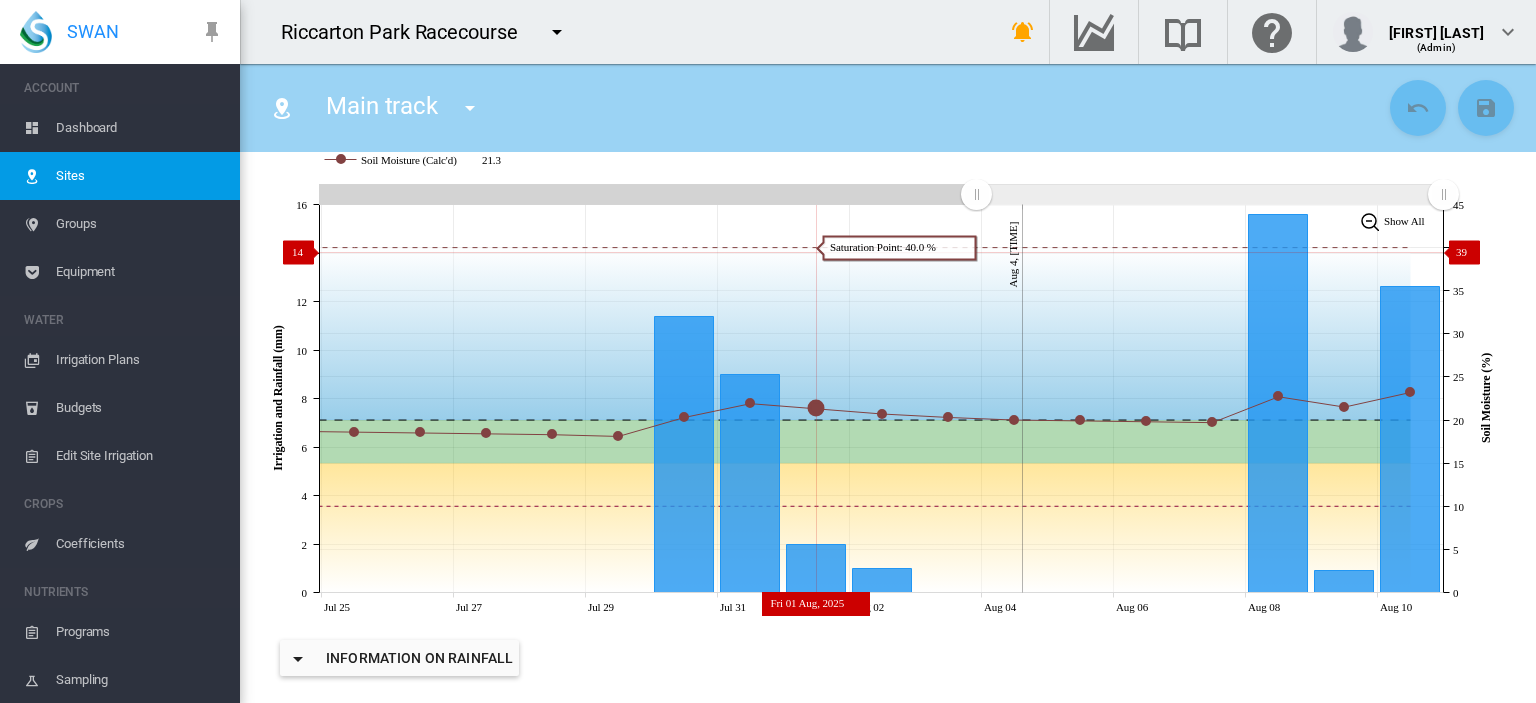 scroll, scrollTop: 0, scrollLeft: 0, axis: both 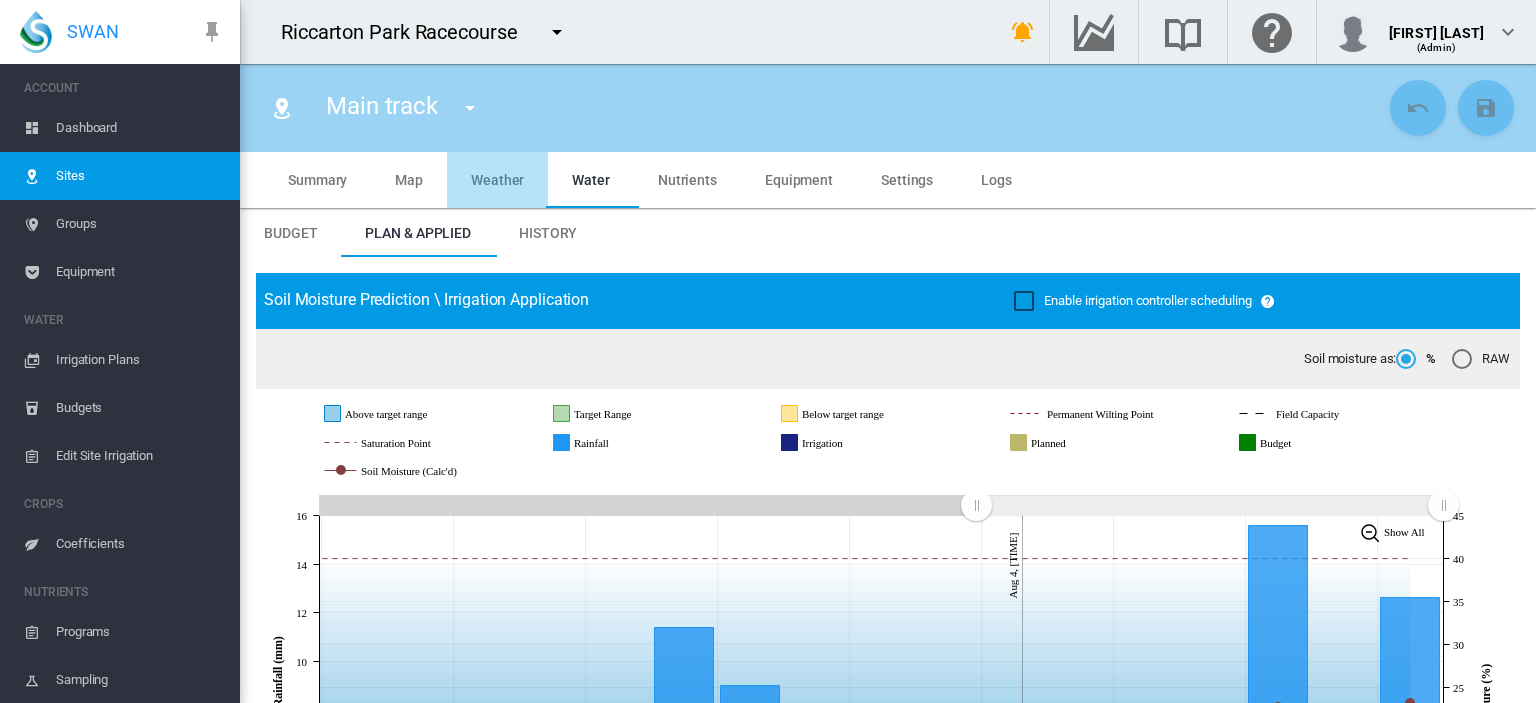 click on "Weather" at bounding box center [497, 180] 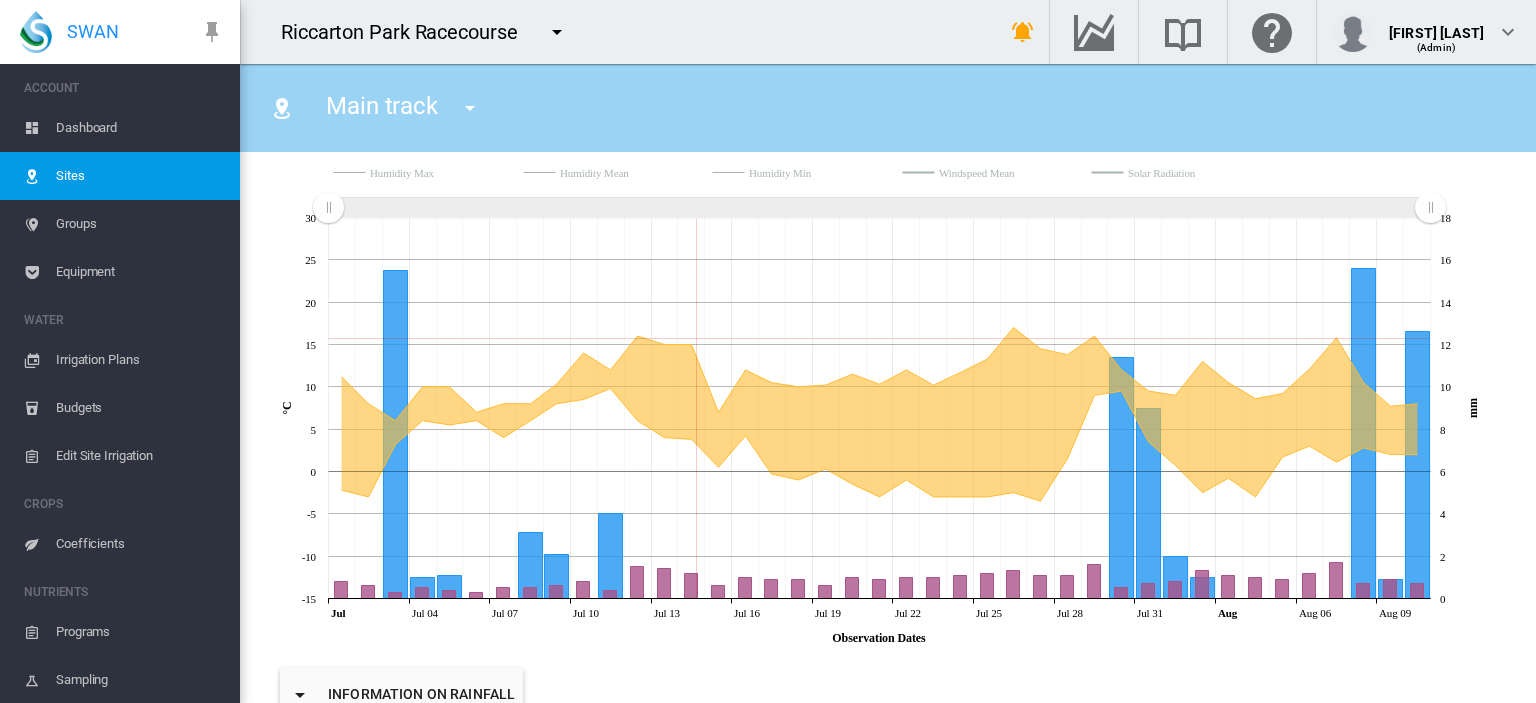 scroll, scrollTop: 0, scrollLeft: 0, axis: both 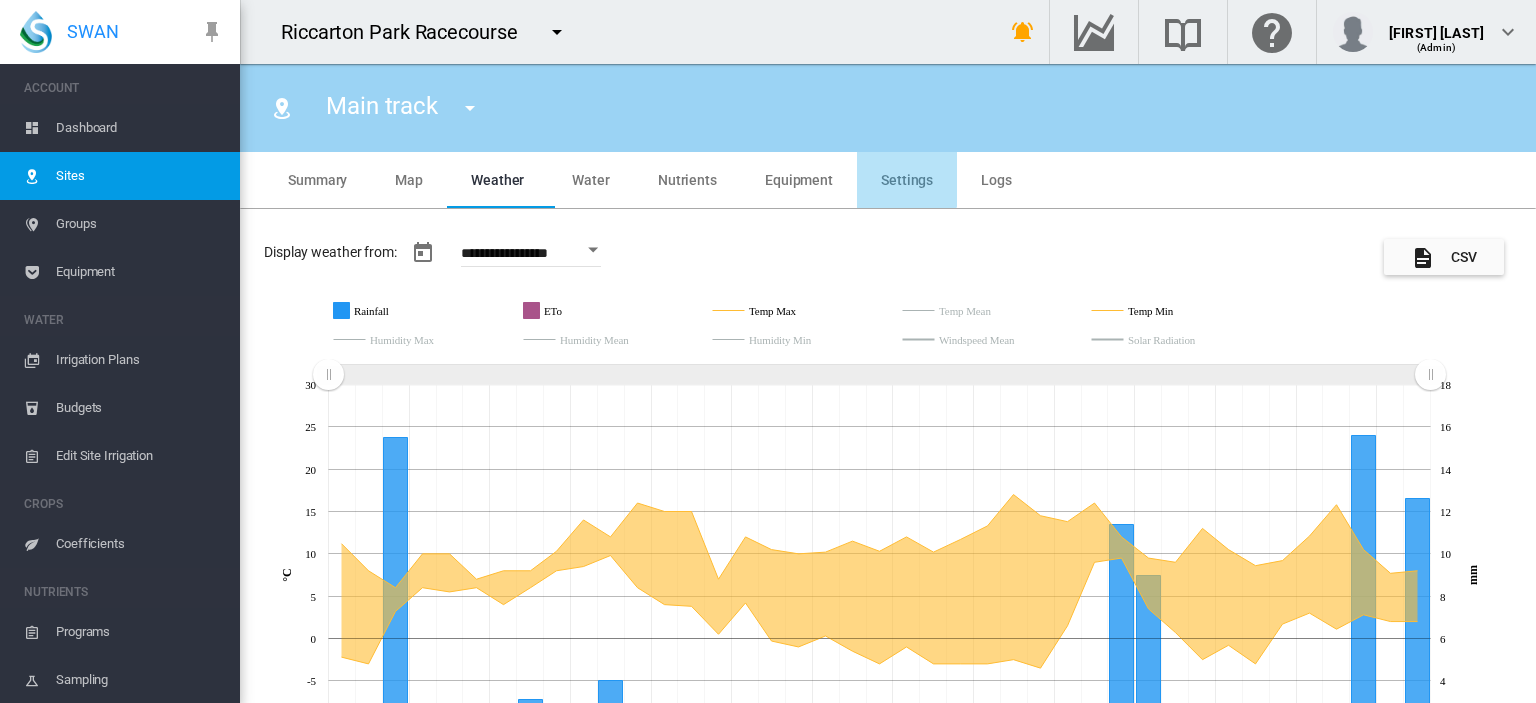 click on "Settings" at bounding box center [907, 180] 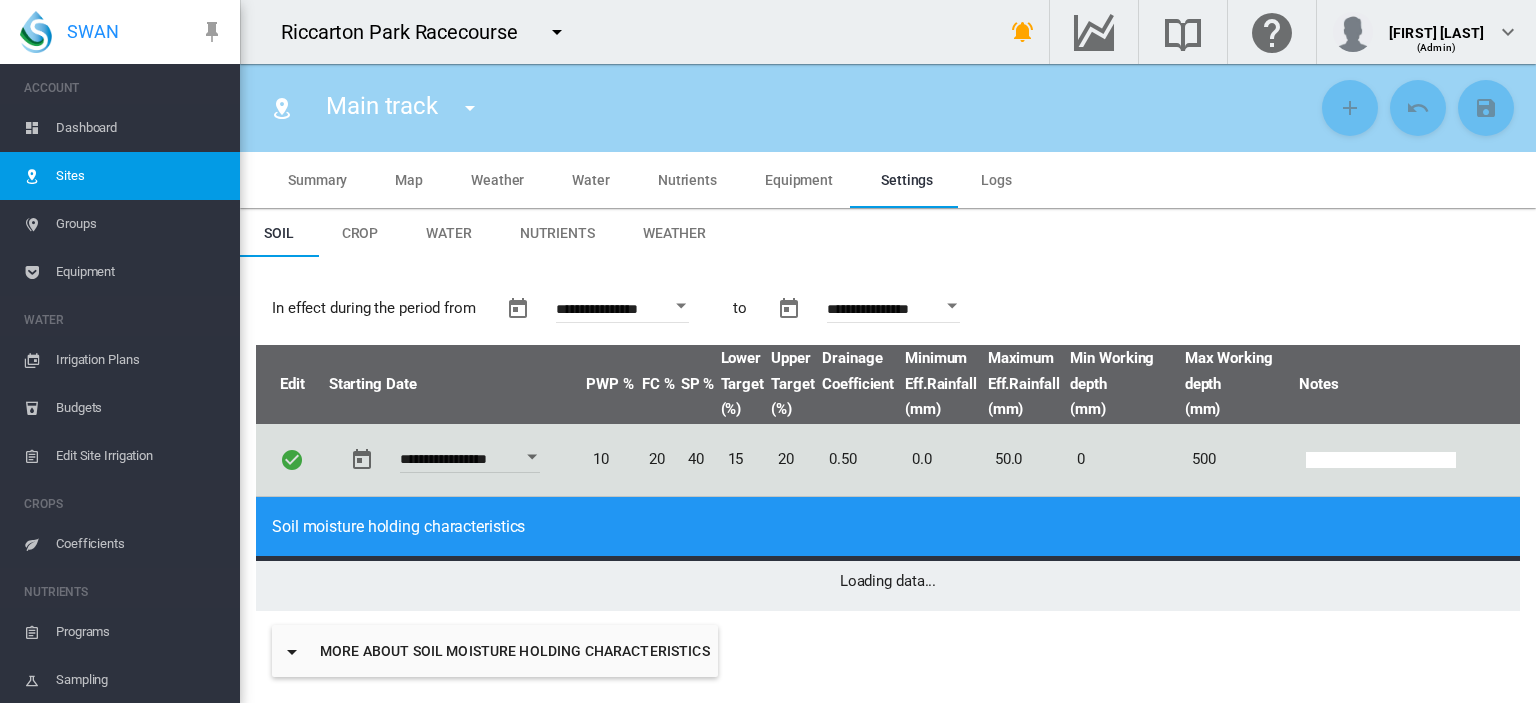 type on "*" 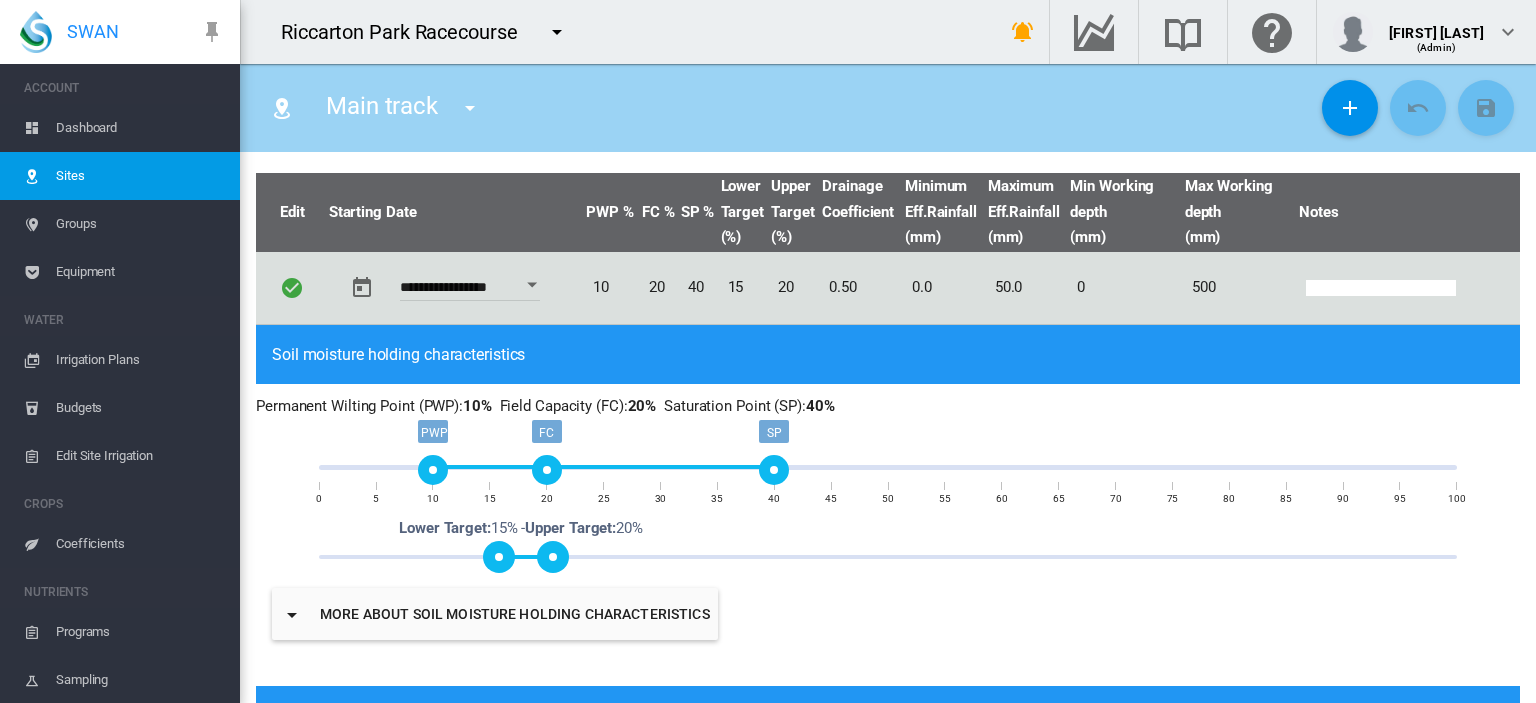 scroll, scrollTop: 0, scrollLeft: 0, axis: both 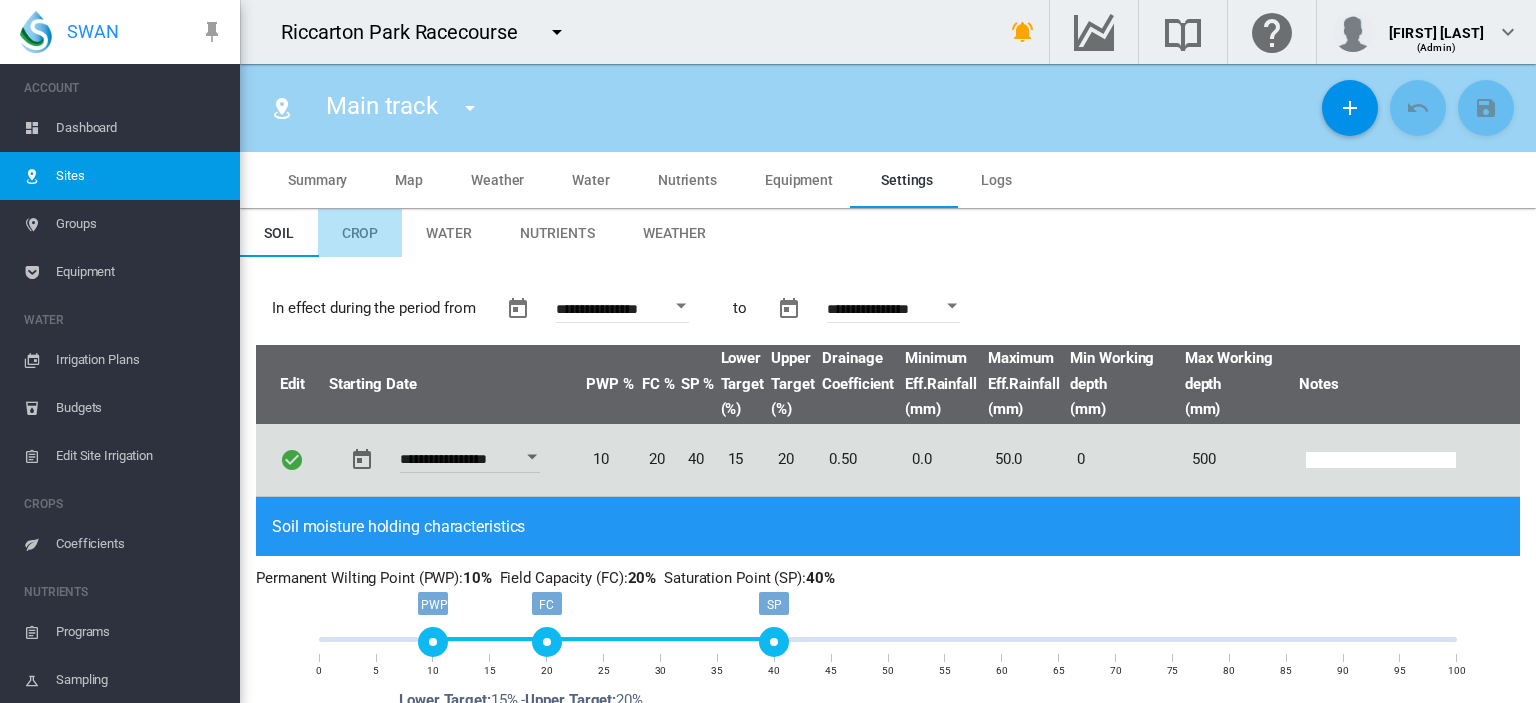 click on "Crop" at bounding box center (360, 233) 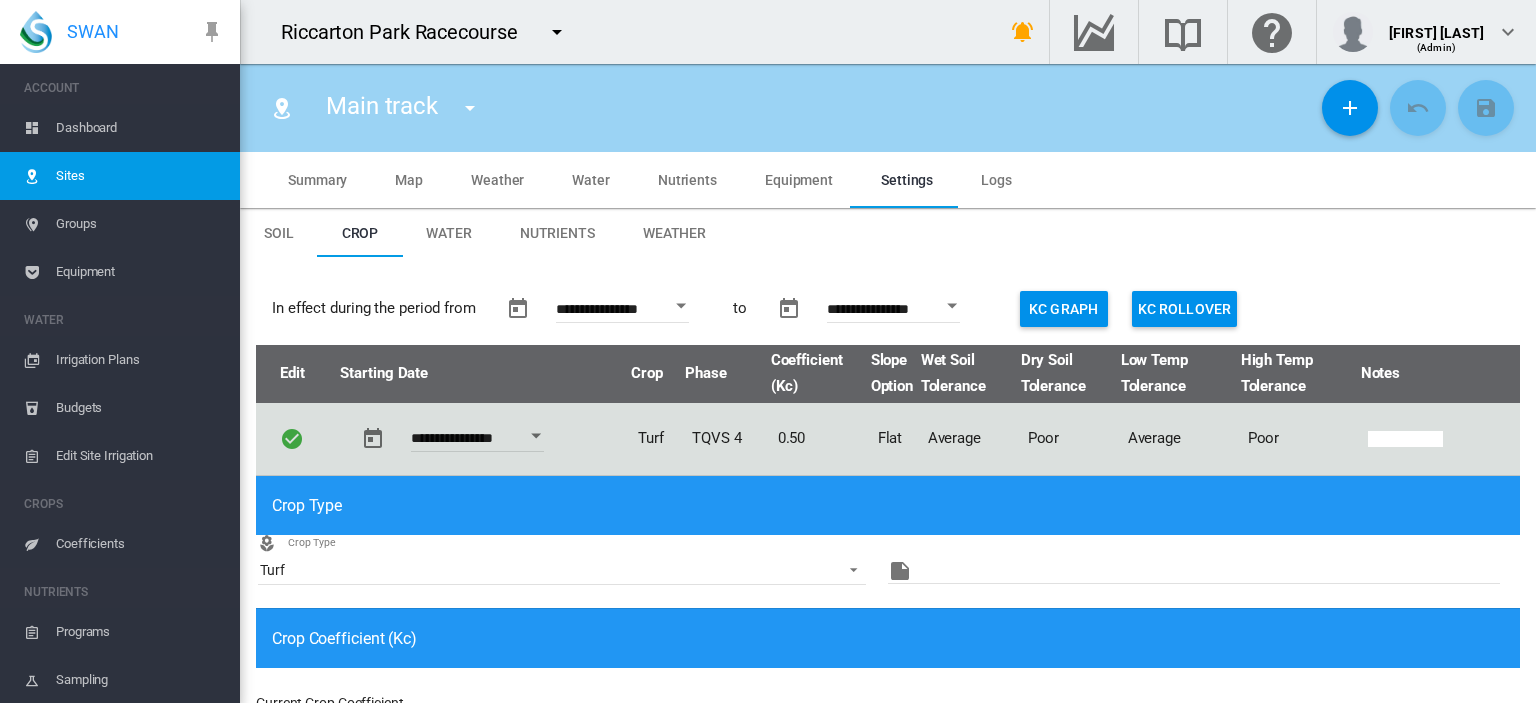 scroll, scrollTop: 0, scrollLeft: 0, axis: both 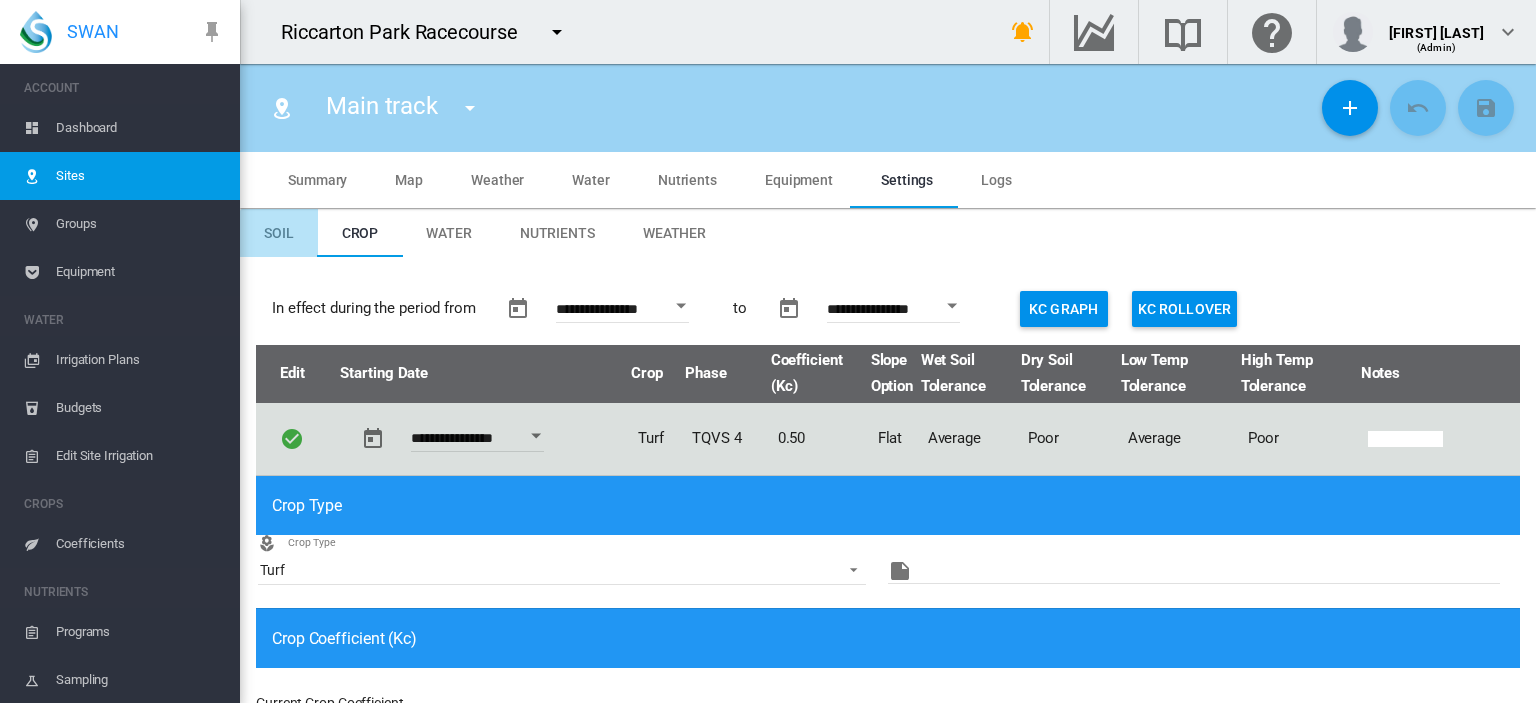 click on "Soil" at bounding box center (279, 233) 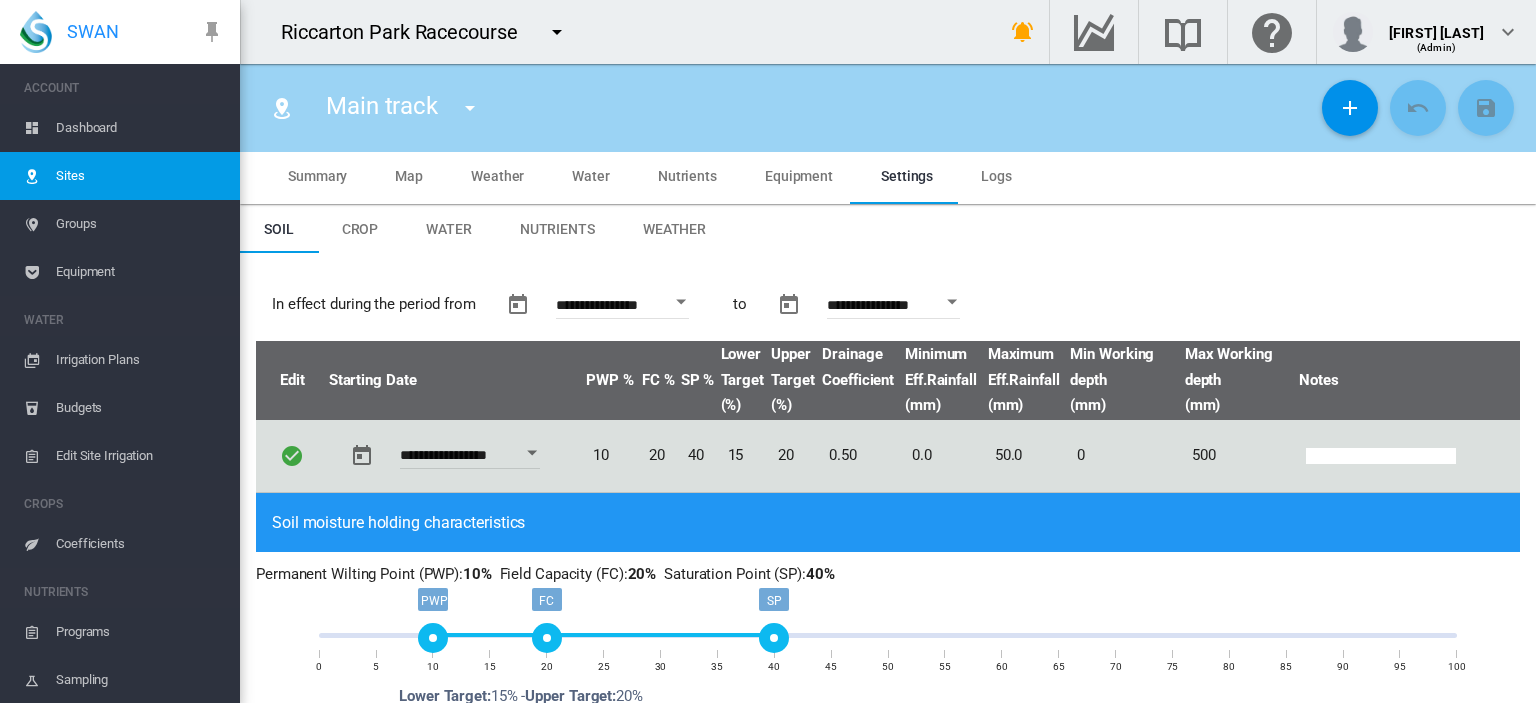scroll, scrollTop: 0, scrollLeft: 0, axis: both 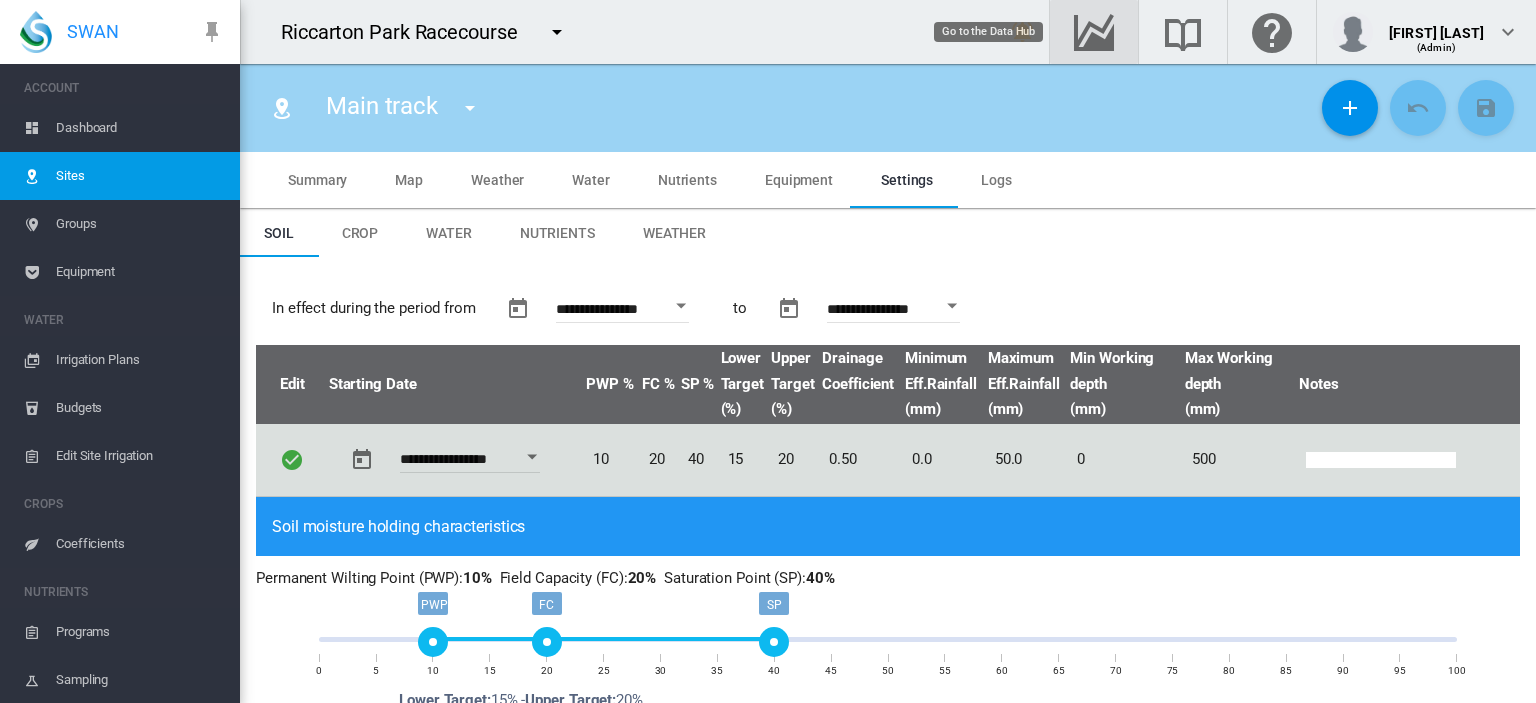 click at bounding box center (1094, 32) 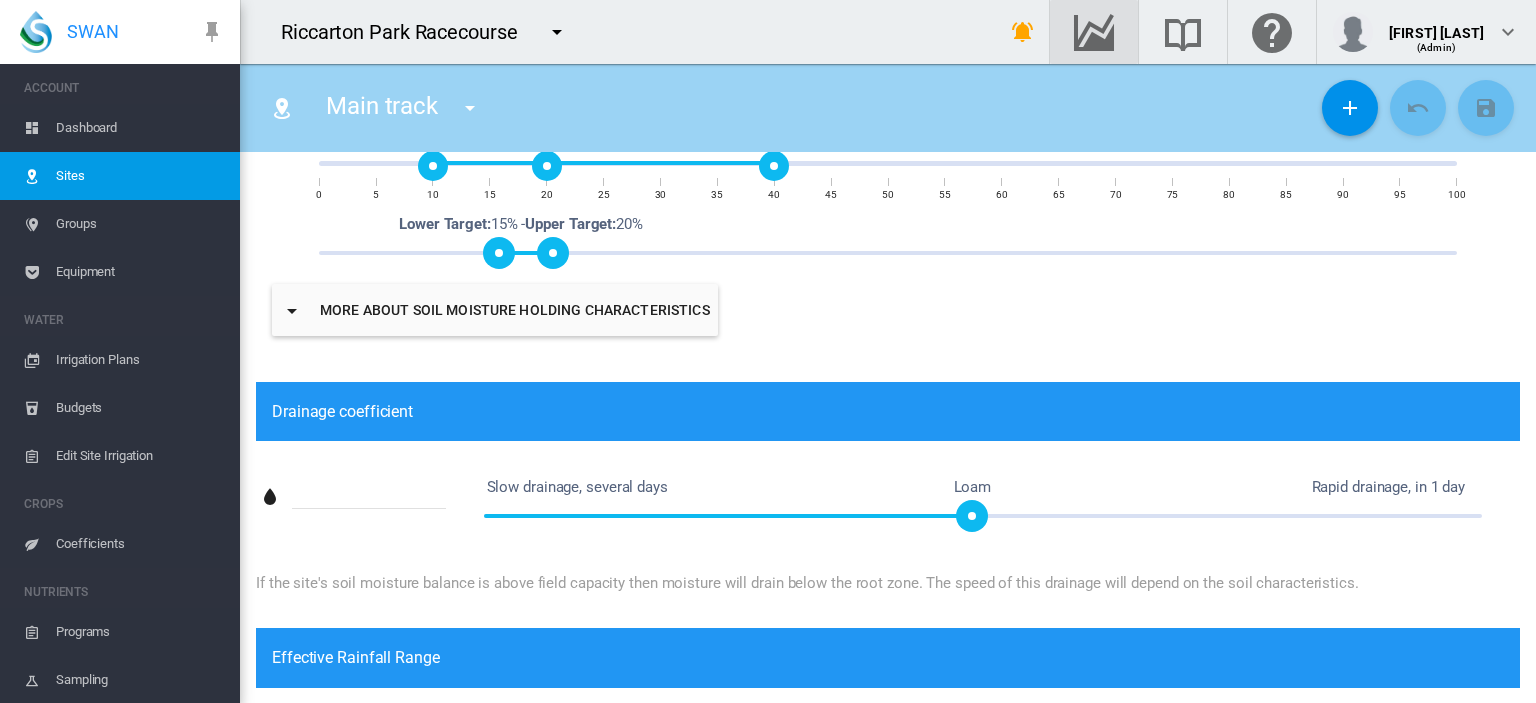 scroll, scrollTop: 0, scrollLeft: 0, axis: both 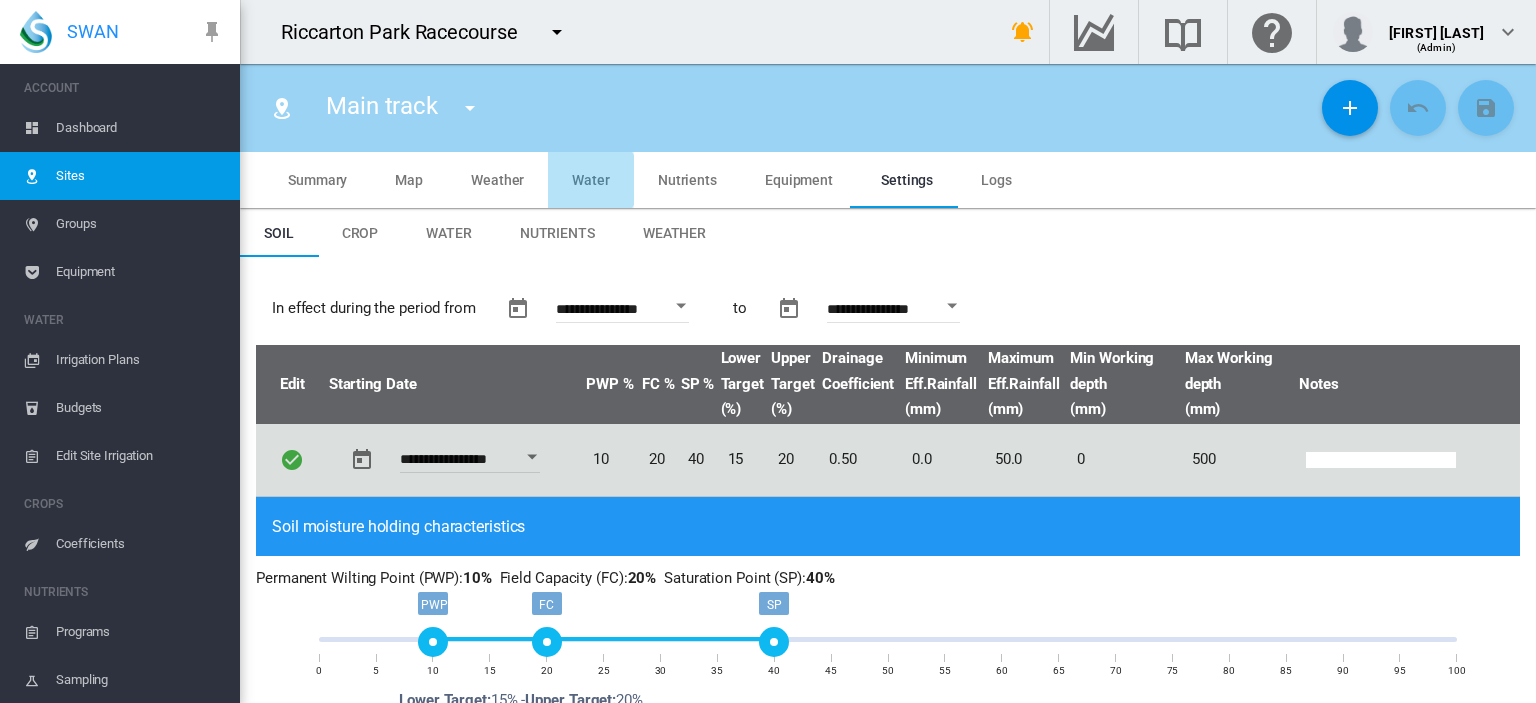 click on "Water" at bounding box center [591, 180] 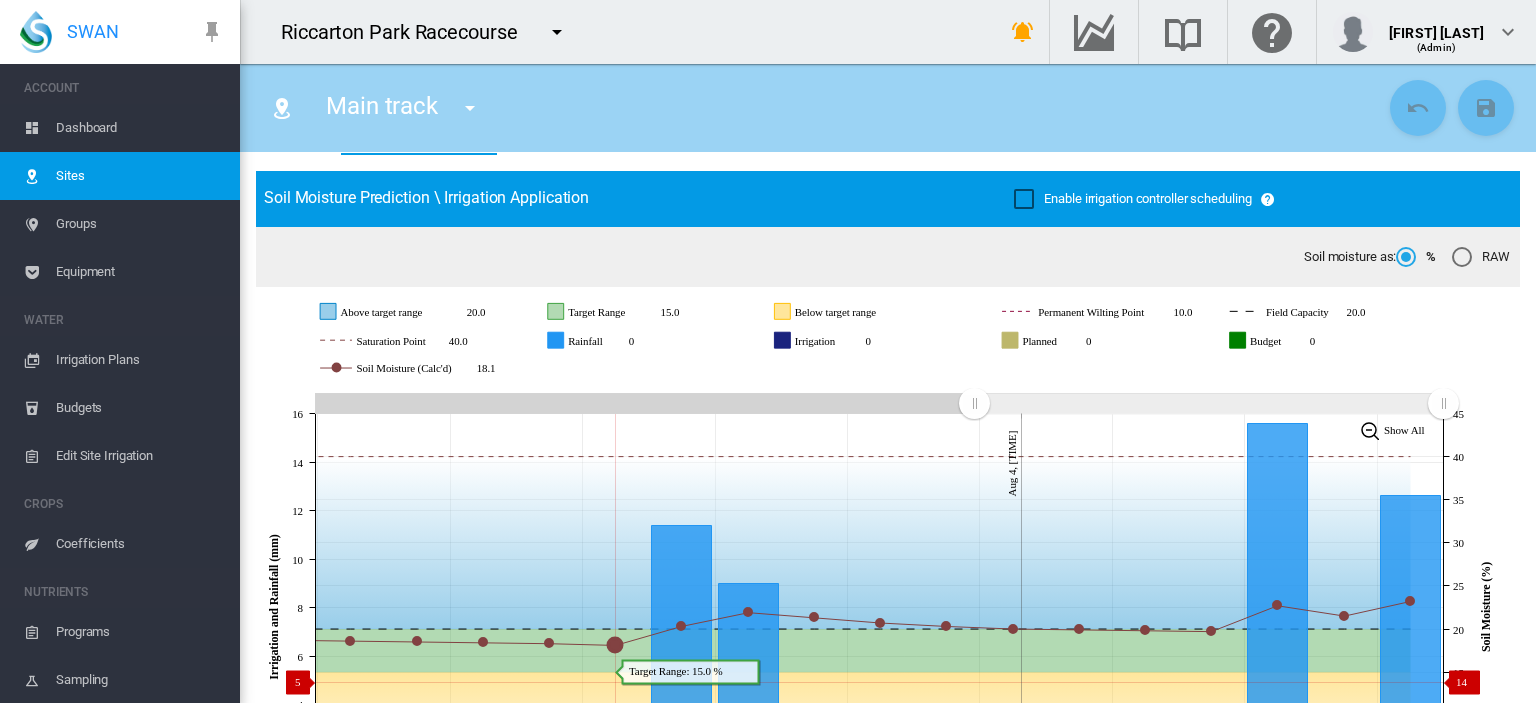 scroll, scrollTop: 111, scrollLeft: 0, axis: vertical 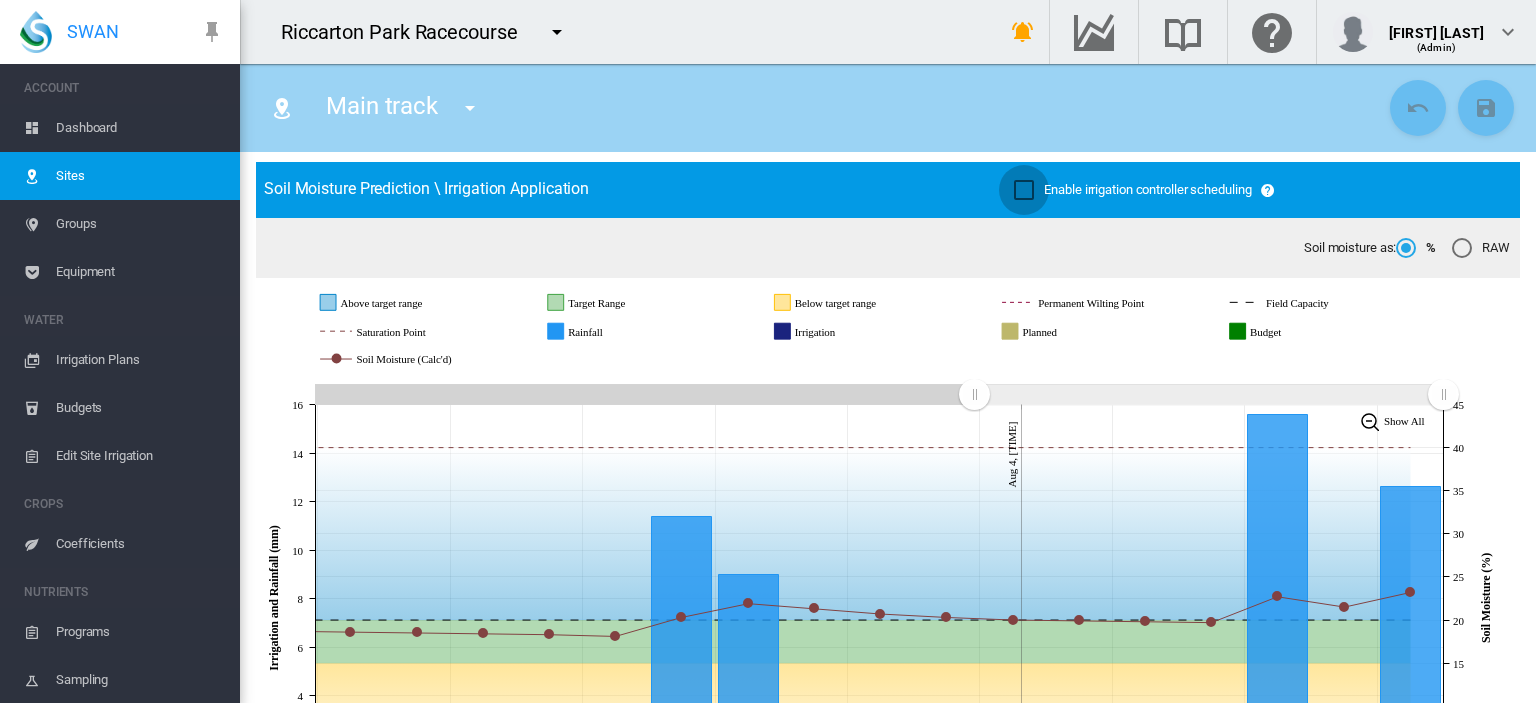 click at bounding box center (1024, 190) 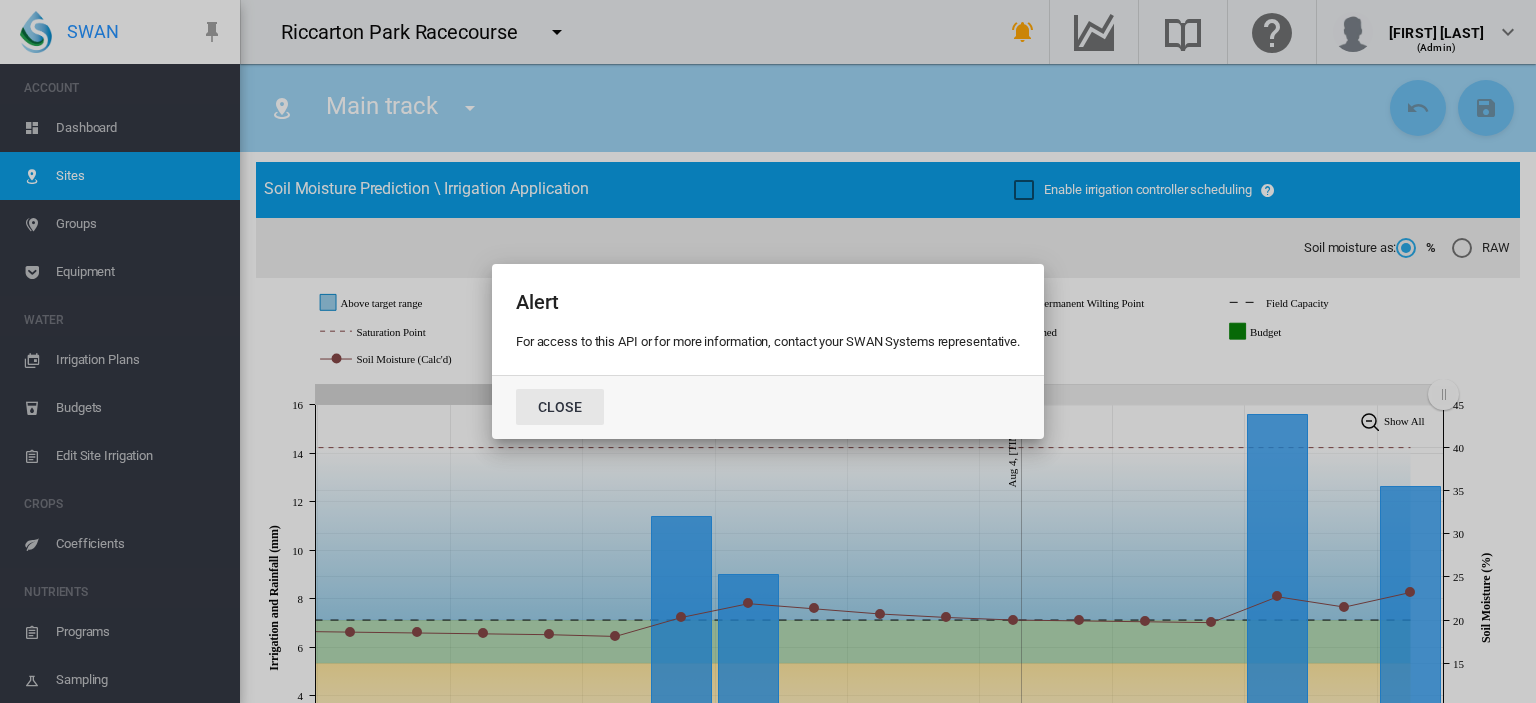click on "Close" 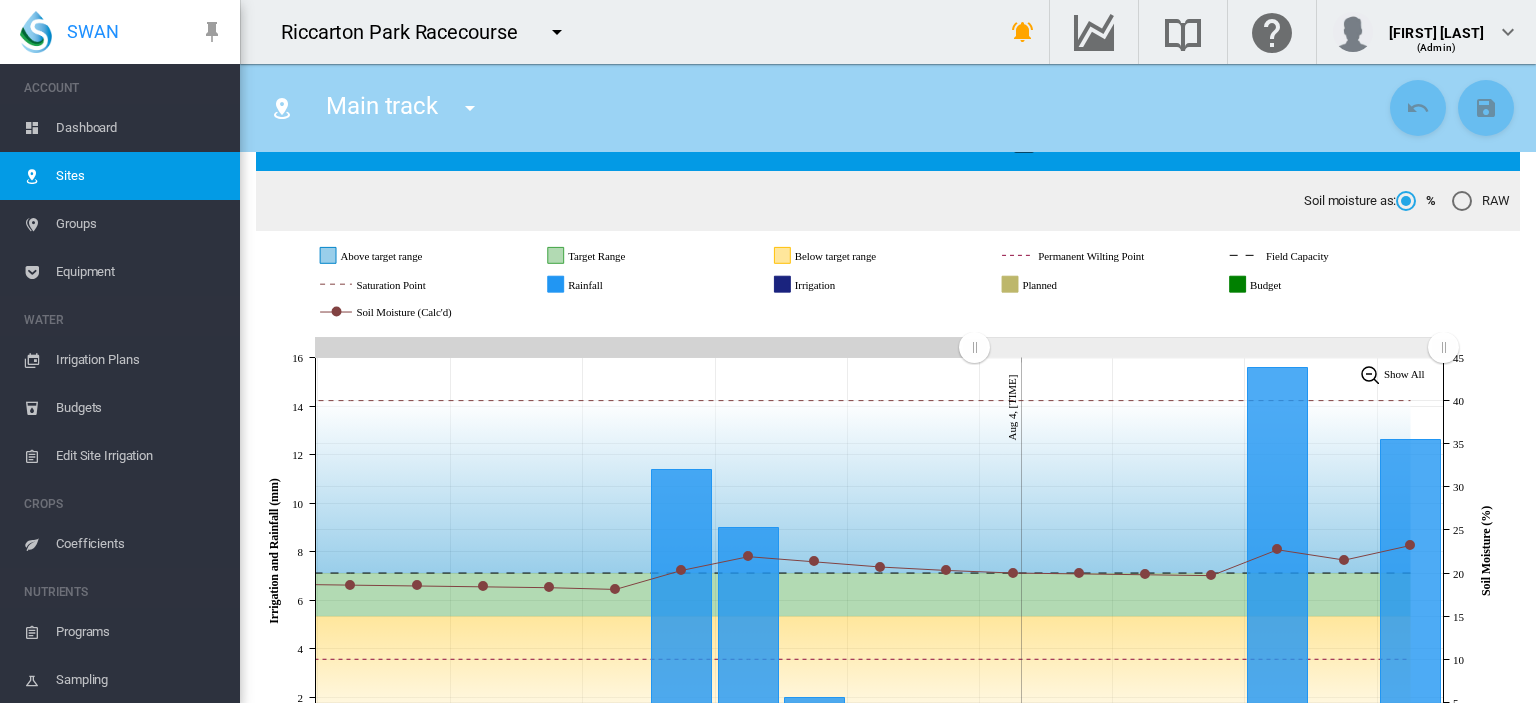 scroll, scrollTop: 272, scrollLeft: 0, axis: vertical 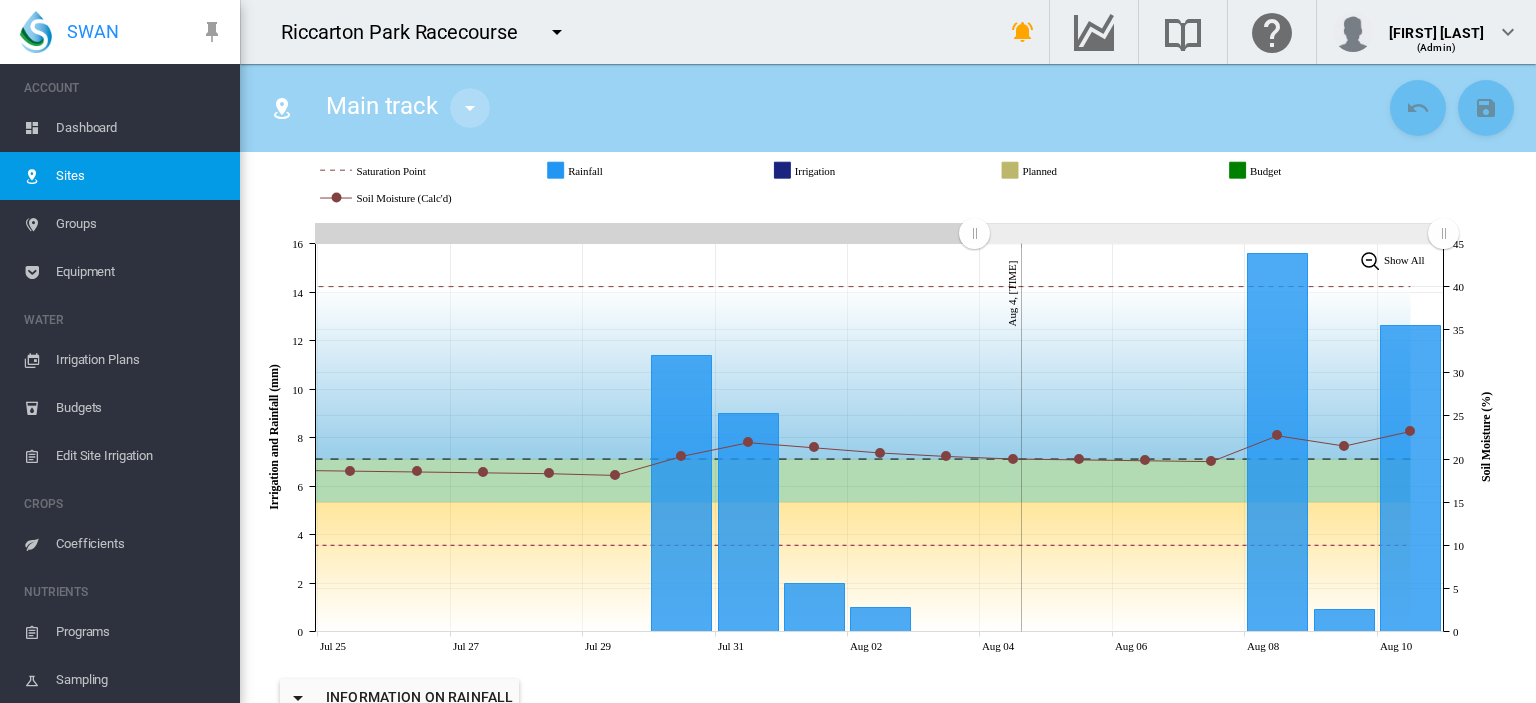 click at bounding box center [470, 108] 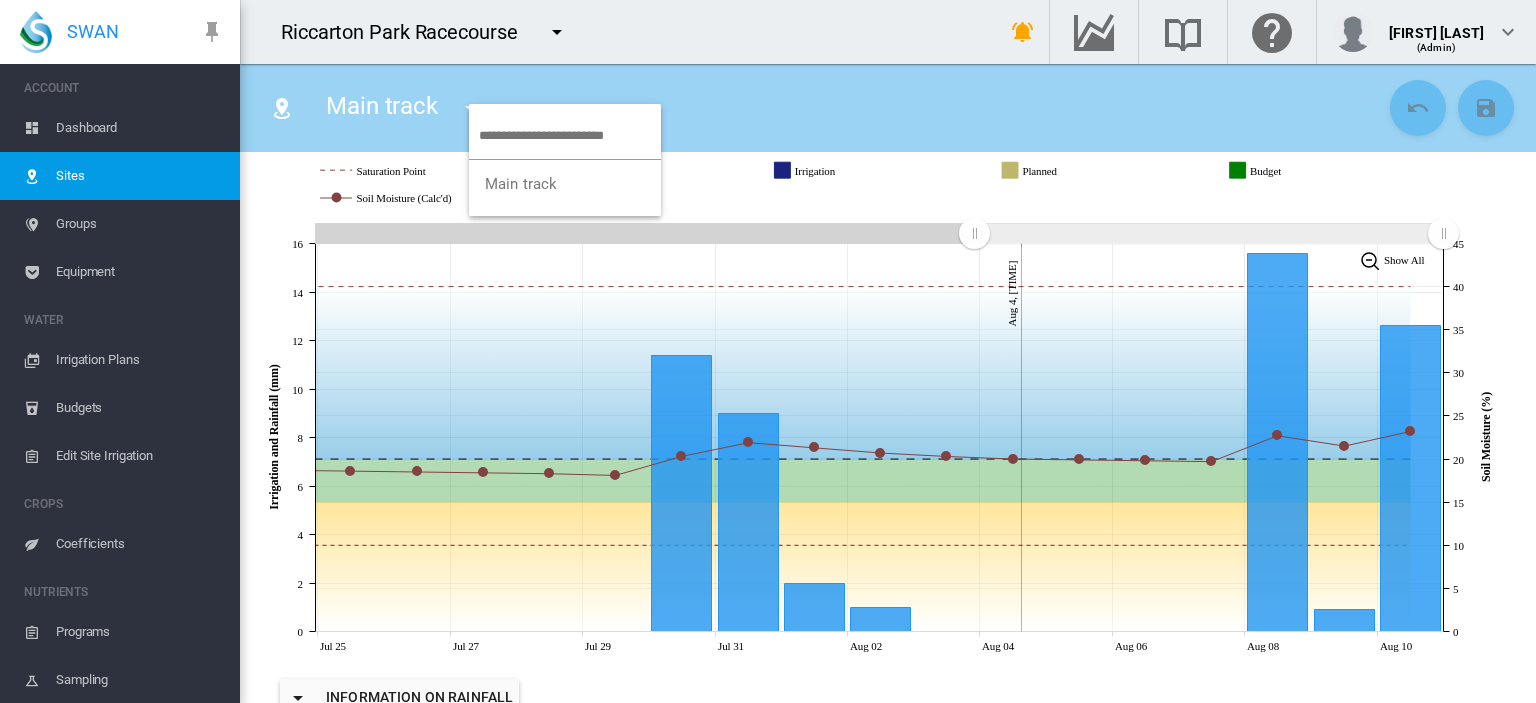 click on "Main track" at bounding box center (565, 160) 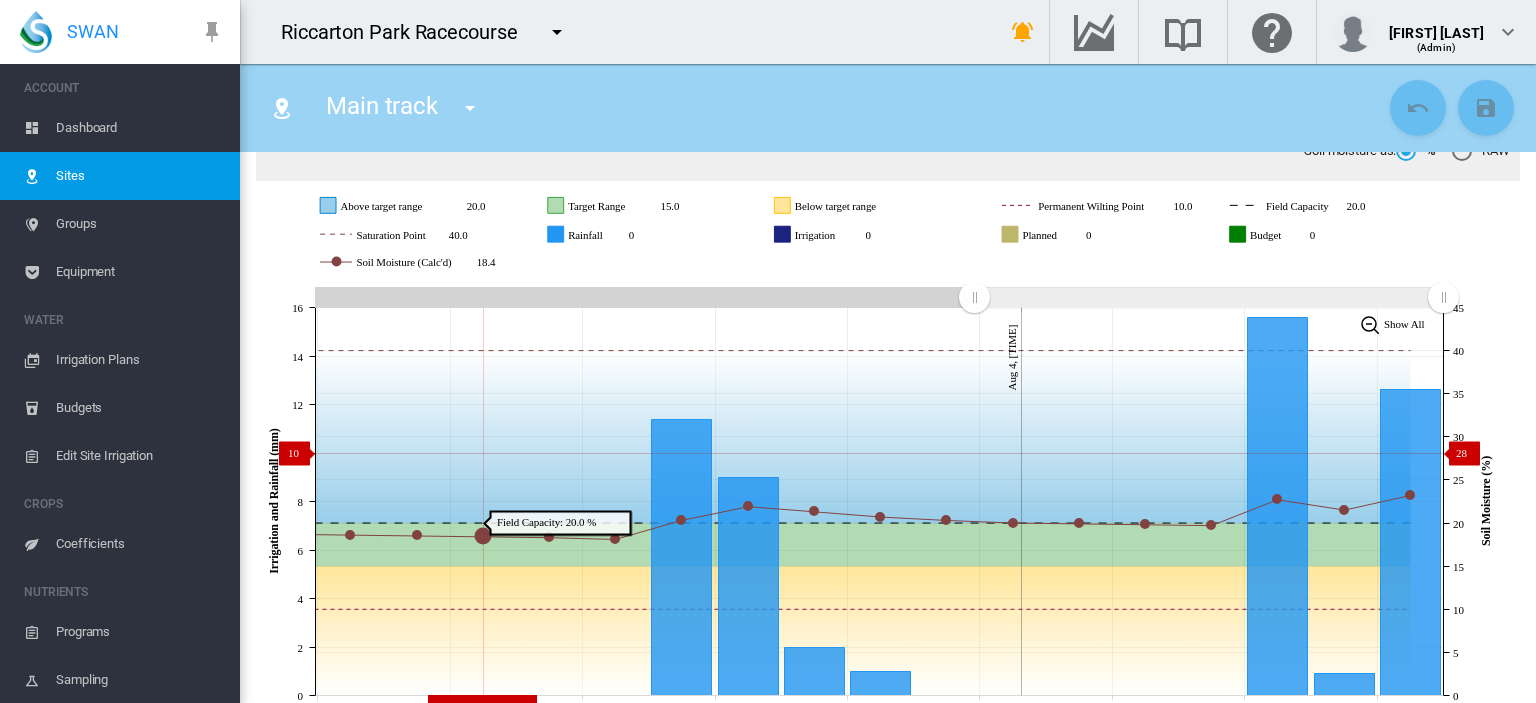 scroll, scrollTop: 210, scrollLeft: 0, axis: vertical 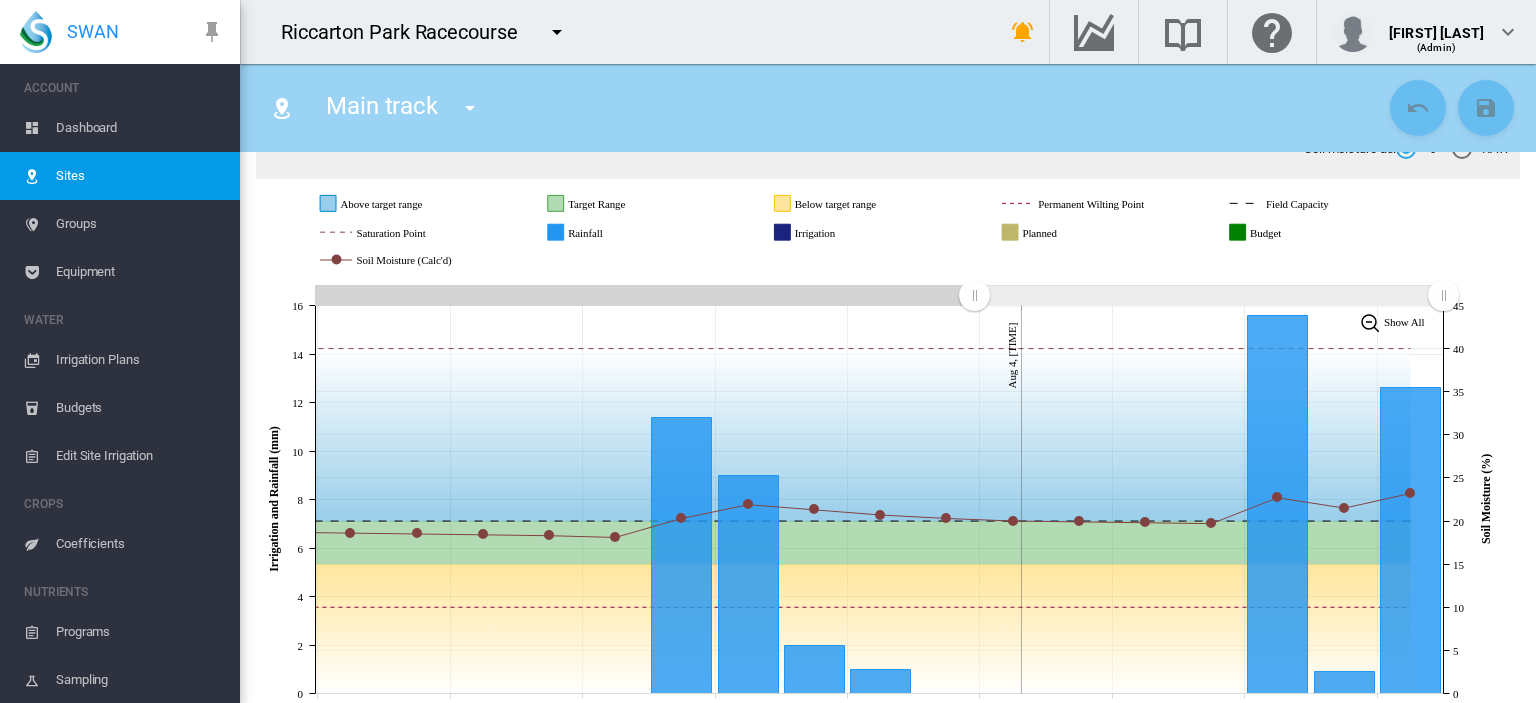 click at bounding box center [1462, 149] 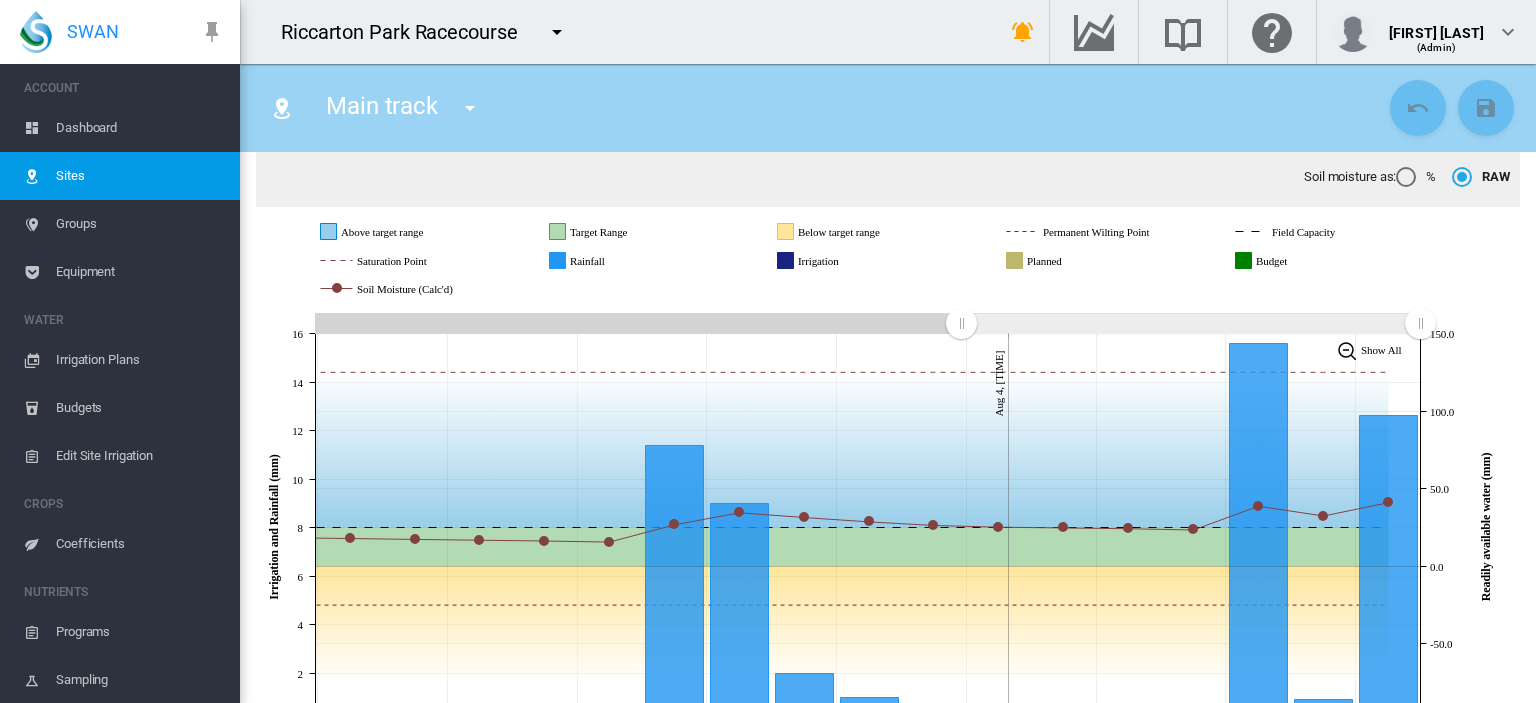 scroll, scrollTop: 180, scrollLeft: 0, axis: vertical 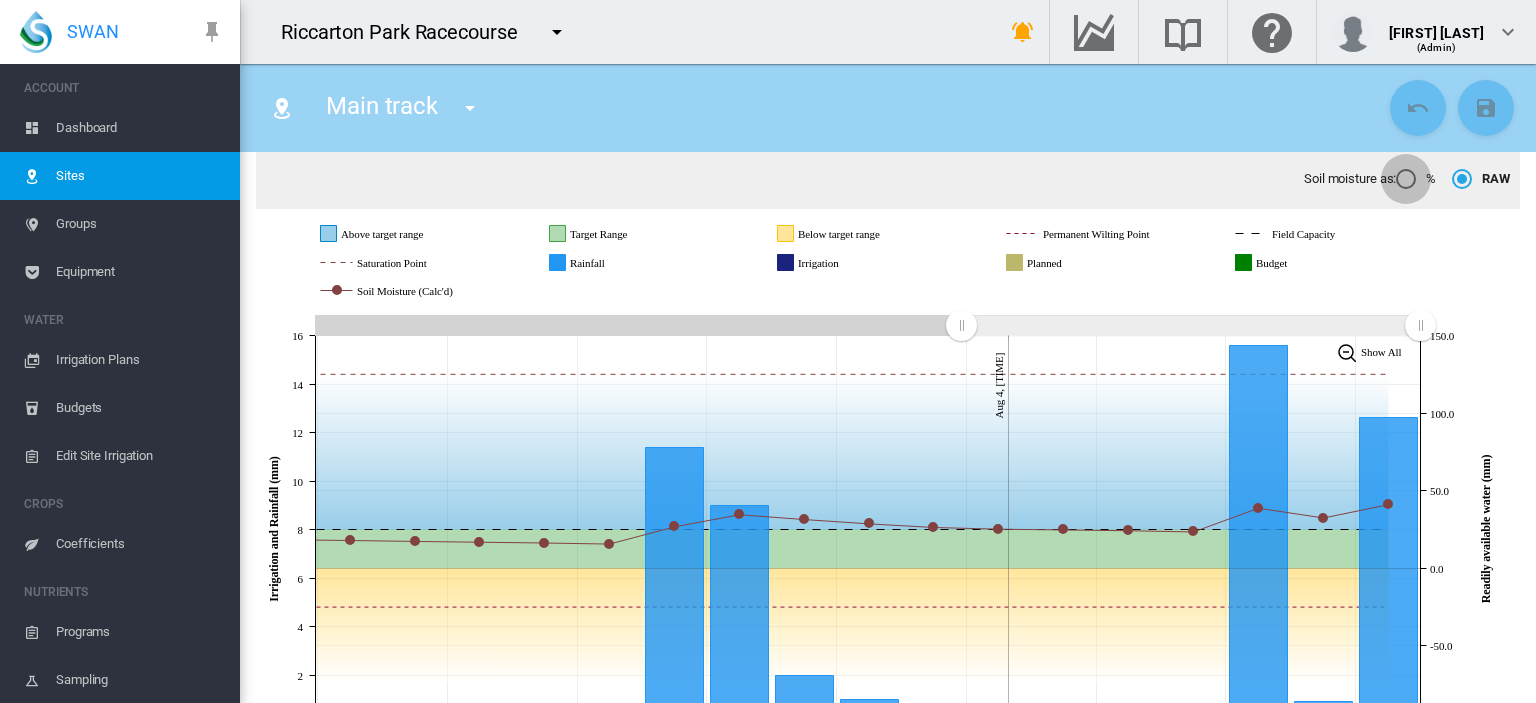 click at bounding box center [1406, 179] 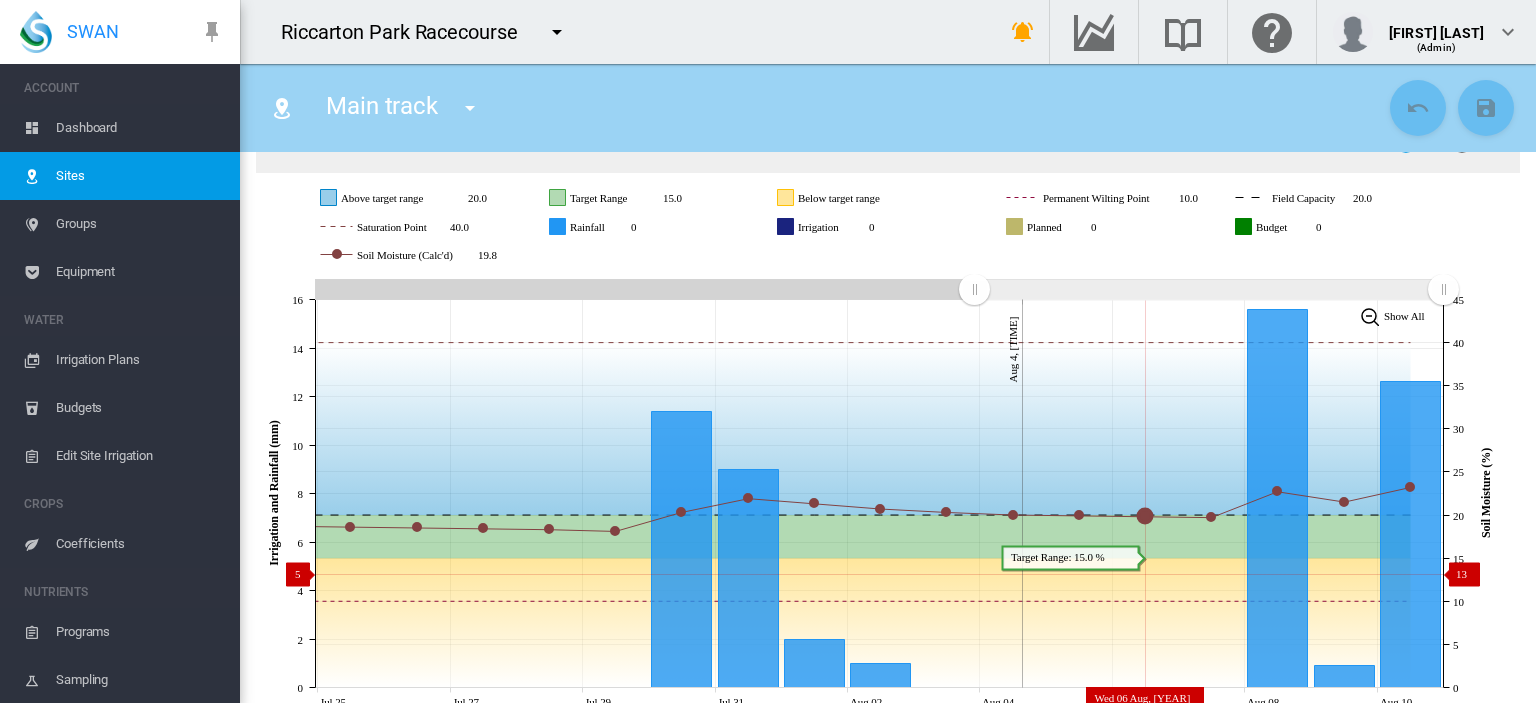 scroll, scrollTop: 214, scrollLeft: 0, axis: vertical 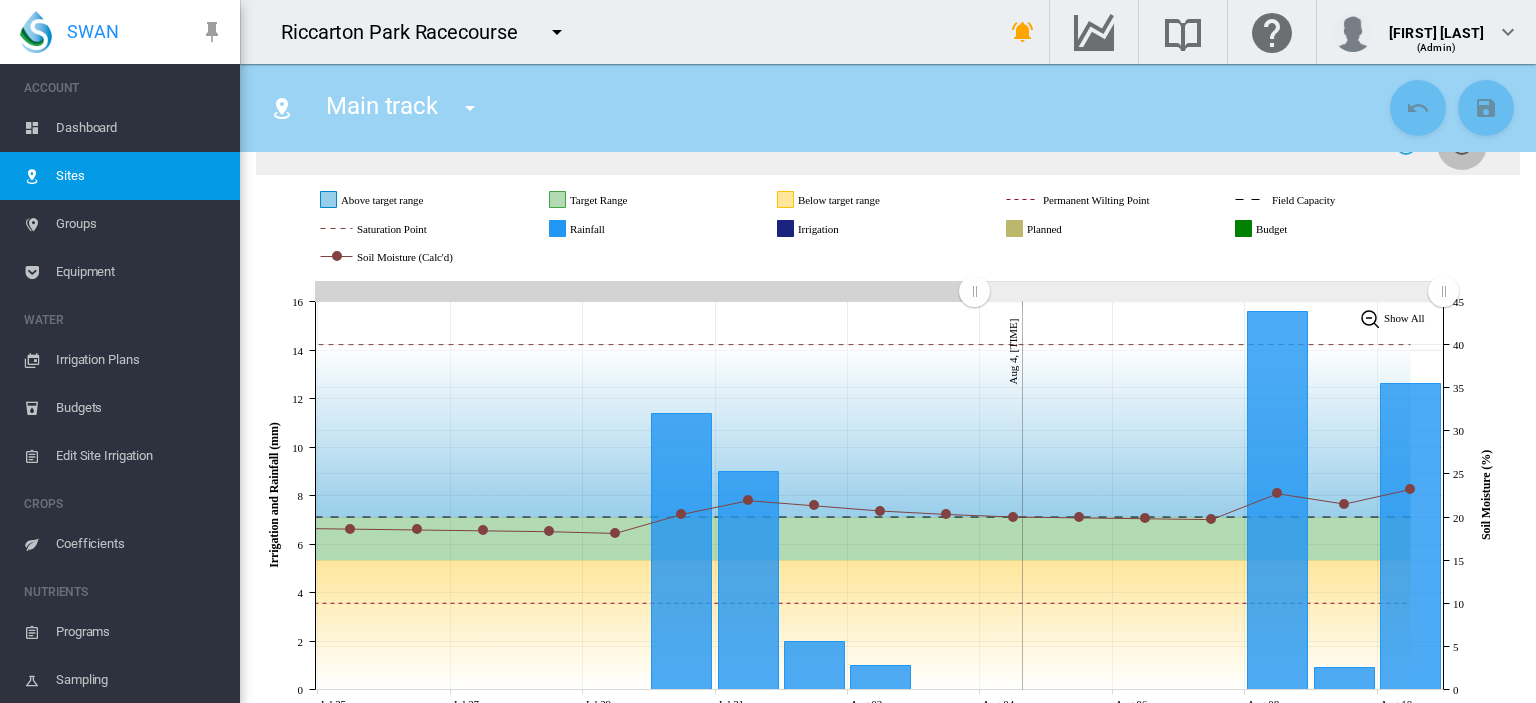 click at bounding box center [1462, 145] 